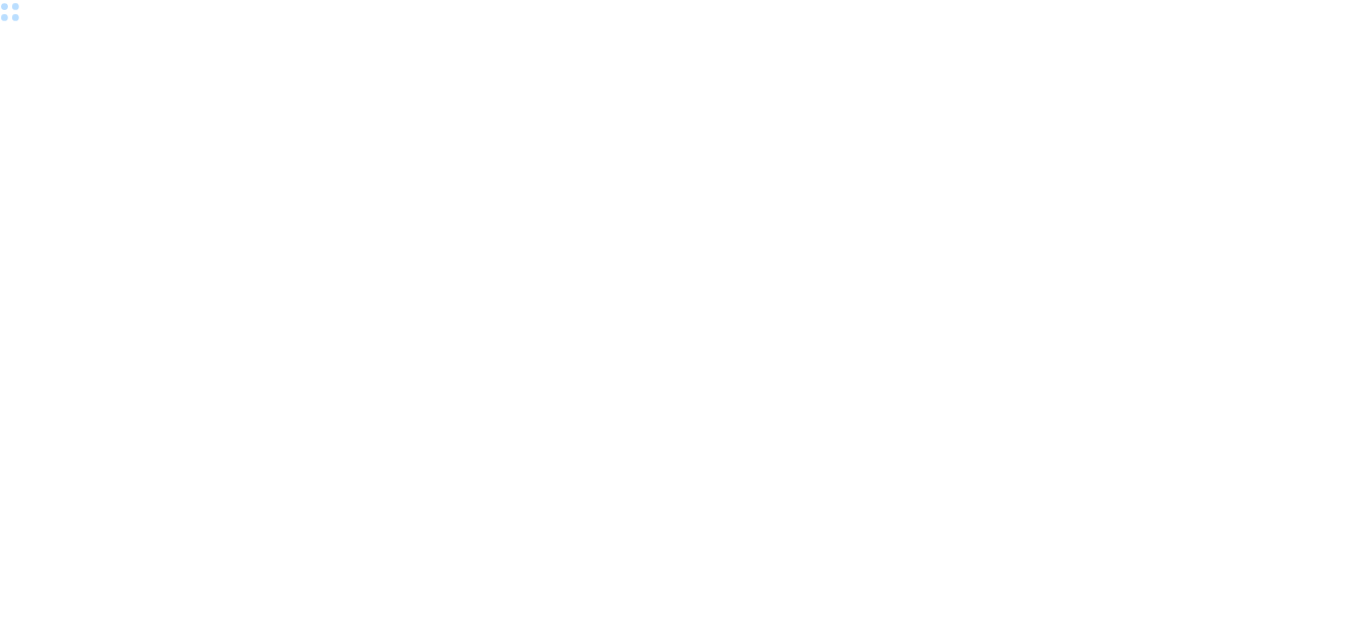 scroll, scrollTop: 0, scrollLeft: 0, axis: both 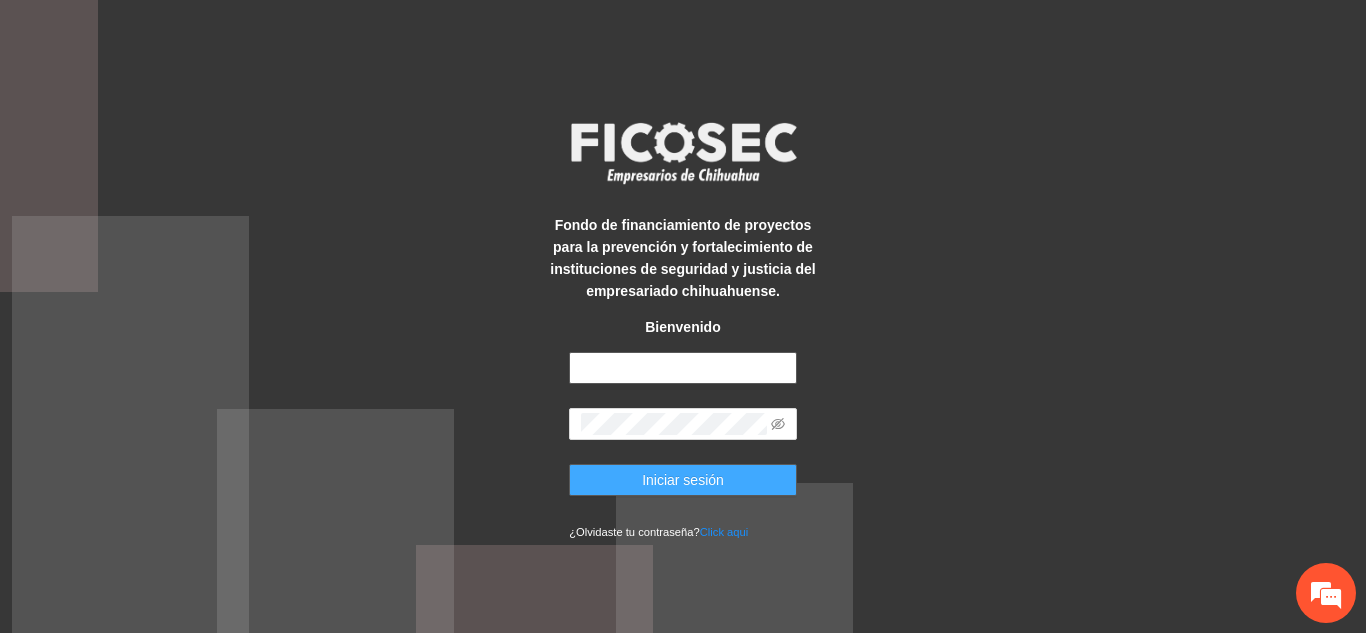 type on "**********" 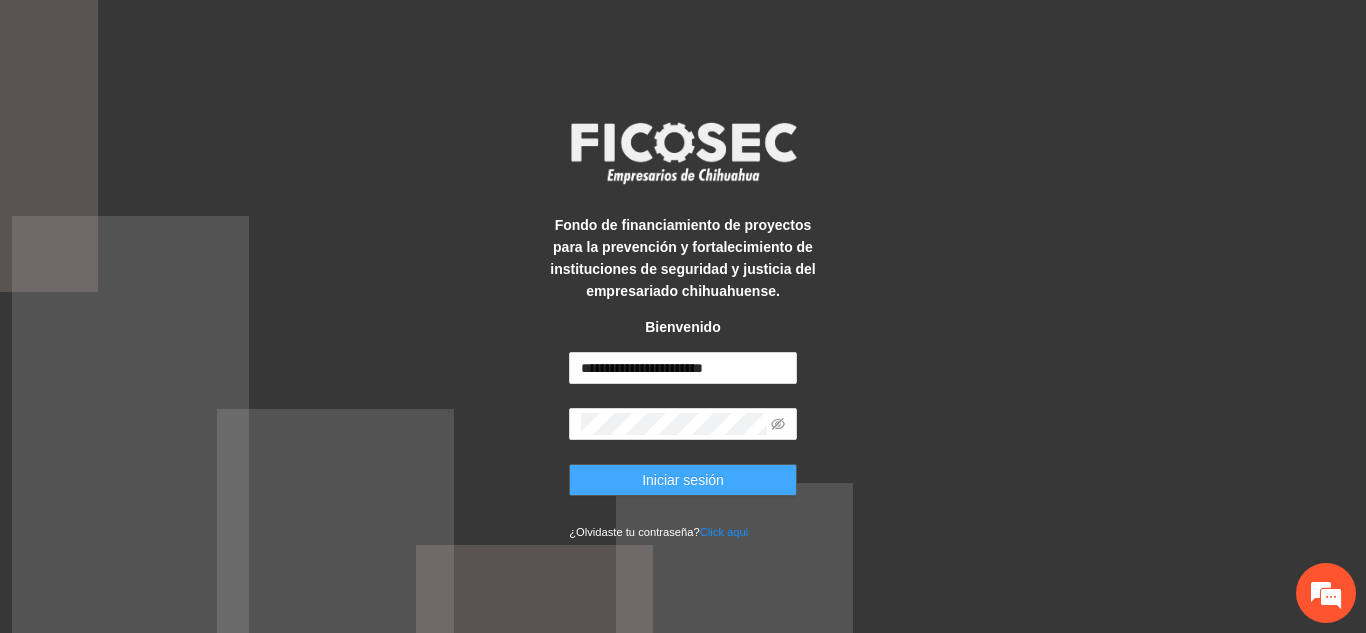 click on "Iniciar sesión" at bounding box center [683, 480] 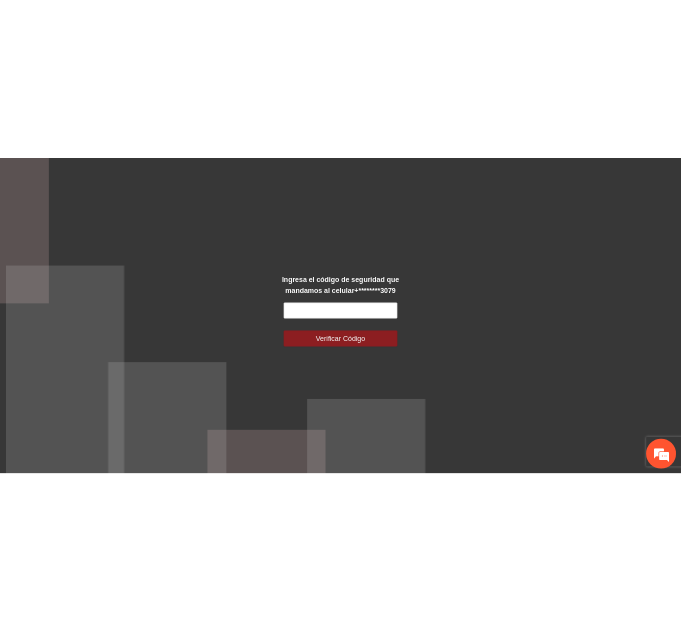 scroll, scrollTop: 0, scrollLeft: 0, axis: both 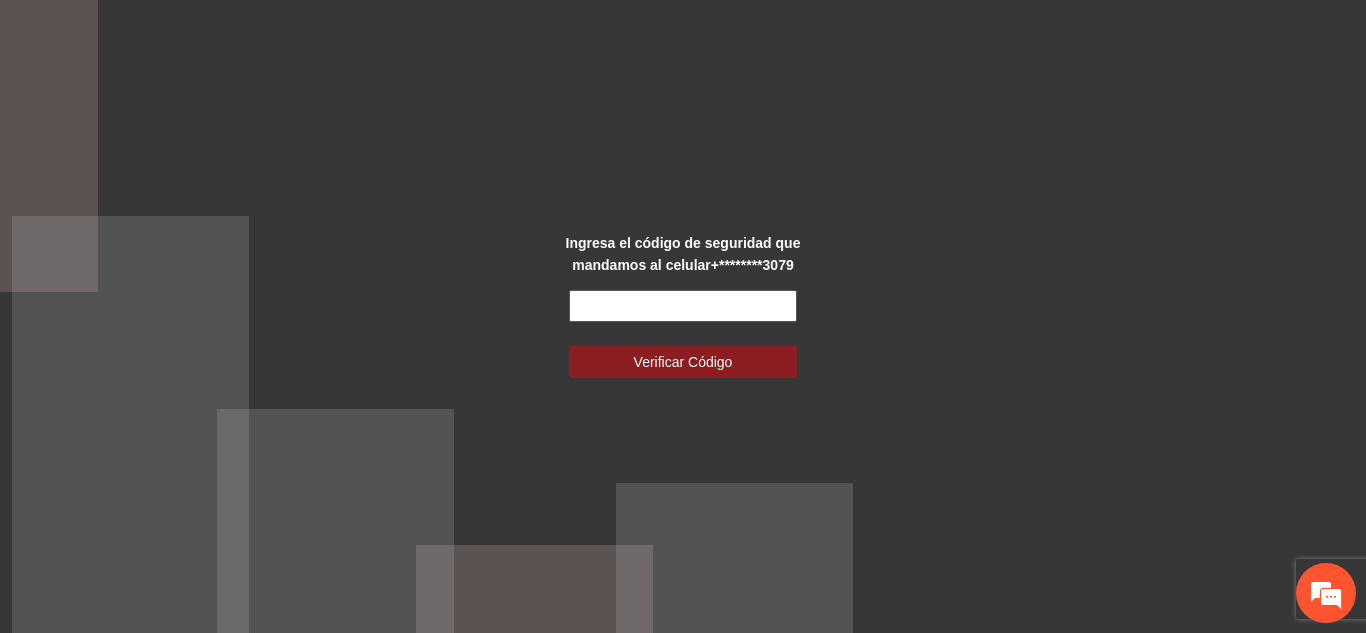 click at bounding box center (683, 306) 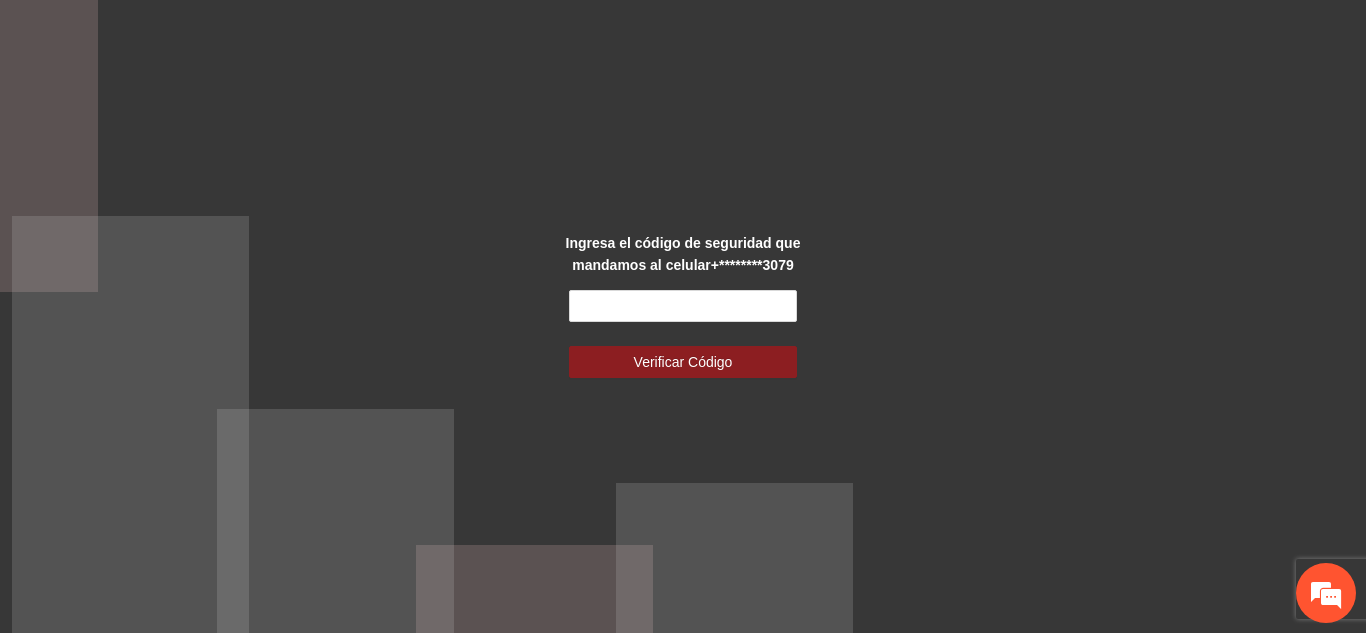 click on "Ingresa el código de seguridad que mandamos al celular  +********3079 Verificar Código" at bounding box center (683, 316) 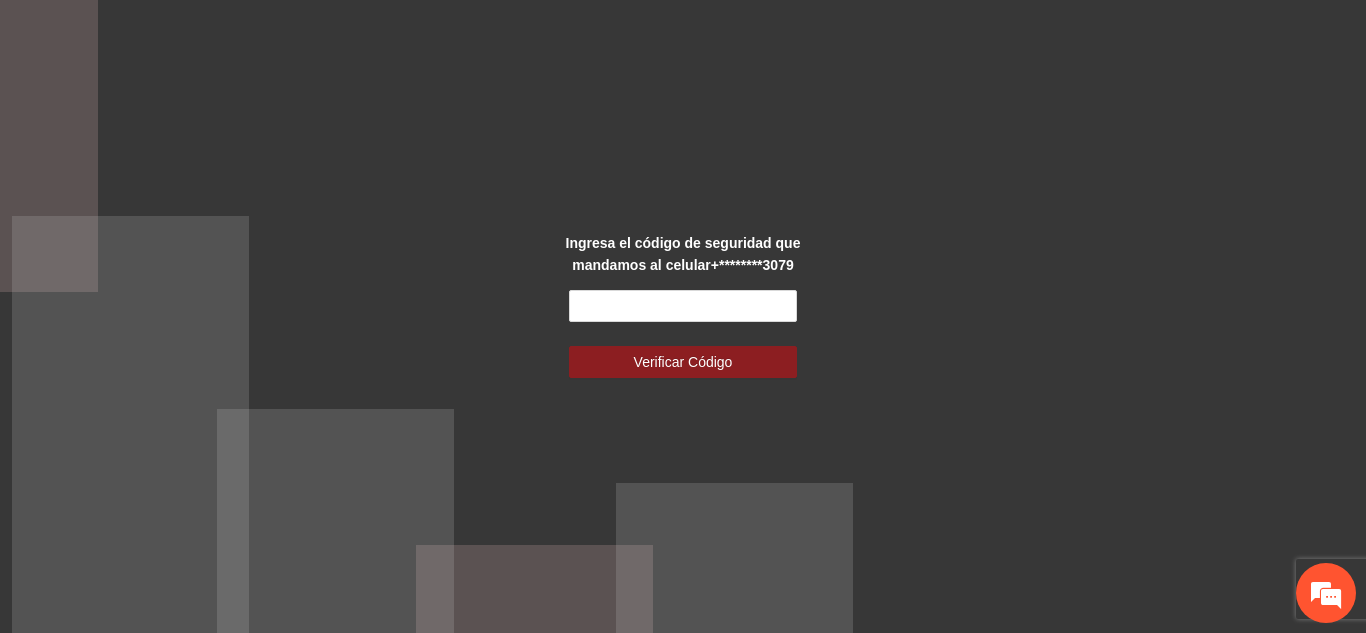 click on "Ingresa el código de seguridad que mandamos al celular  +********3079 Verificar Código" at bounding box center (683, 316) 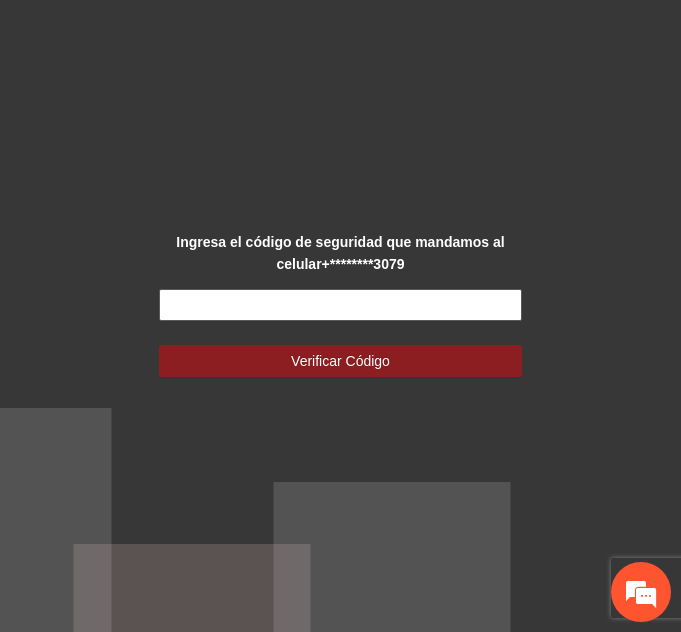 click at bounding box center [340, 305] 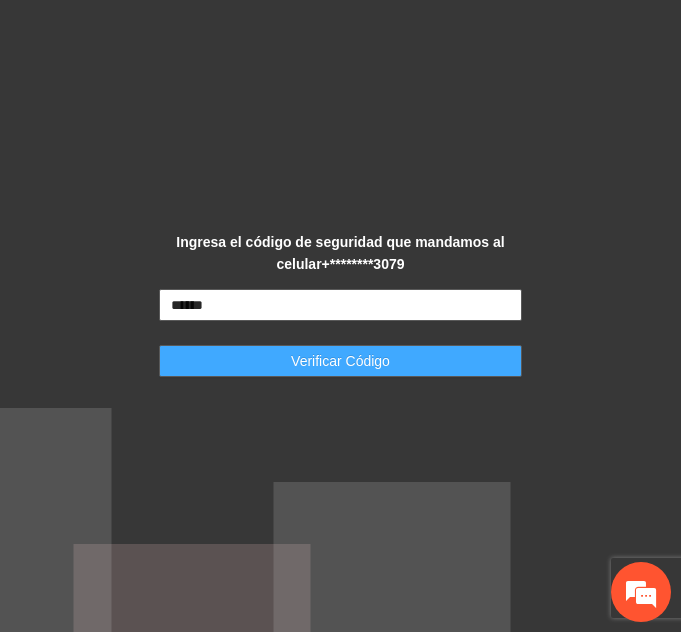 type on "******" 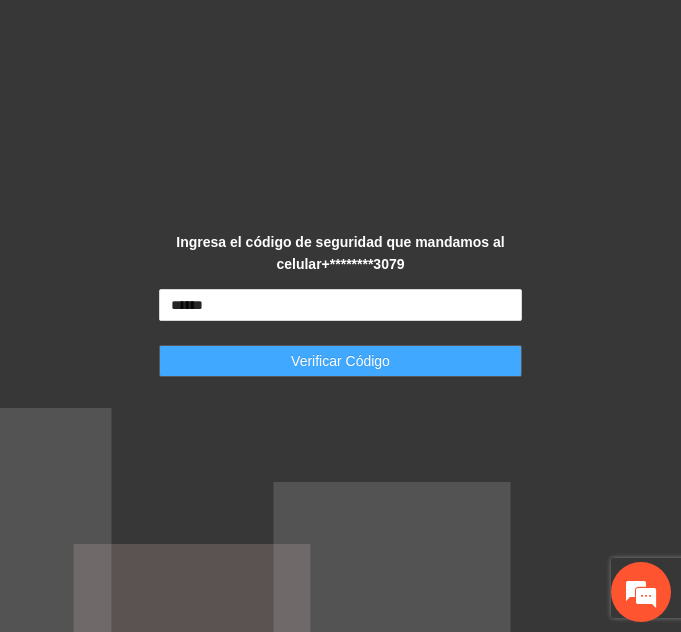 click on "Verificar Código" at bounding box center [340, 361] 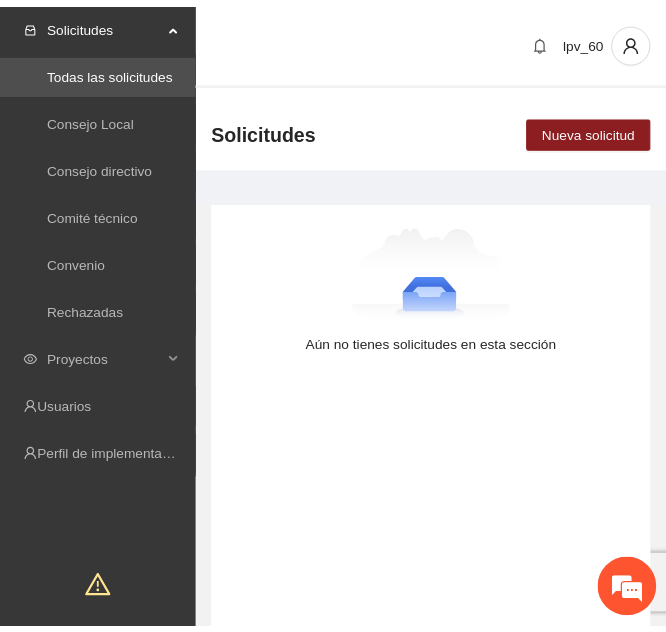 scroll, scrollTop: 0, scrollLeft: 0, axis: both 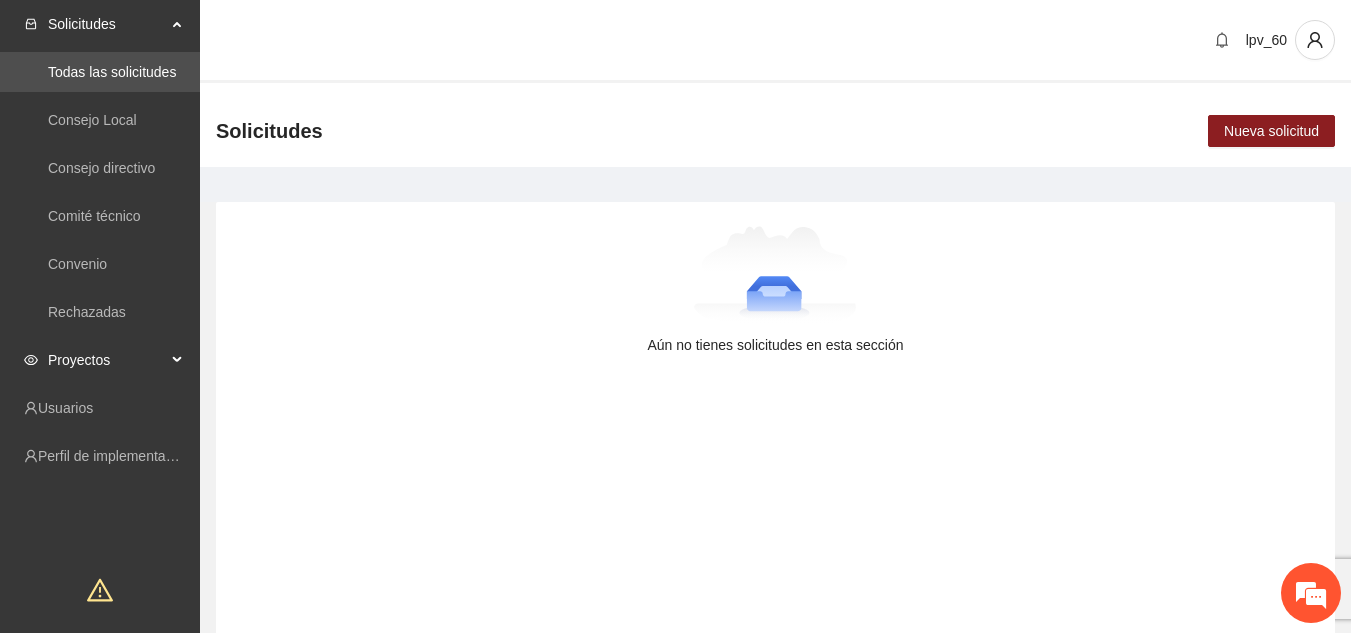 click on "Proyectos" at bounding box center (100, 360) 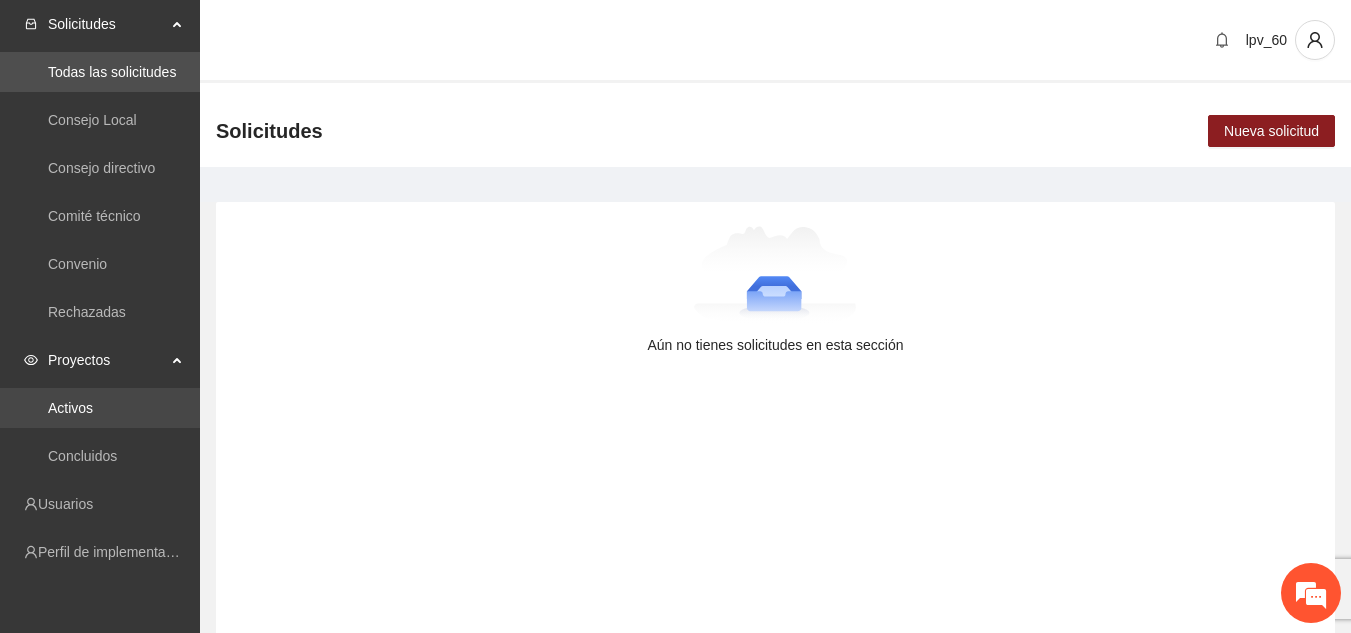 click on "Activos" at bounding box center [70, 408] 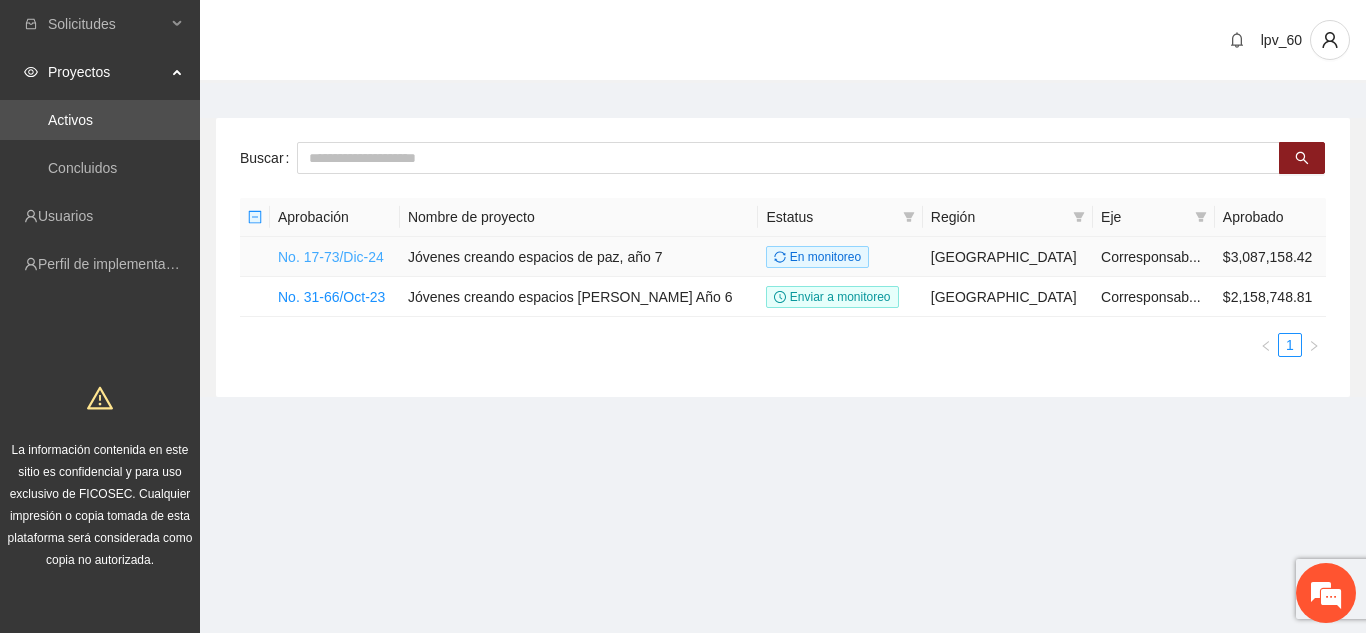 click on "No. 17-73/Dic-24" at bounding box center (331, 257) 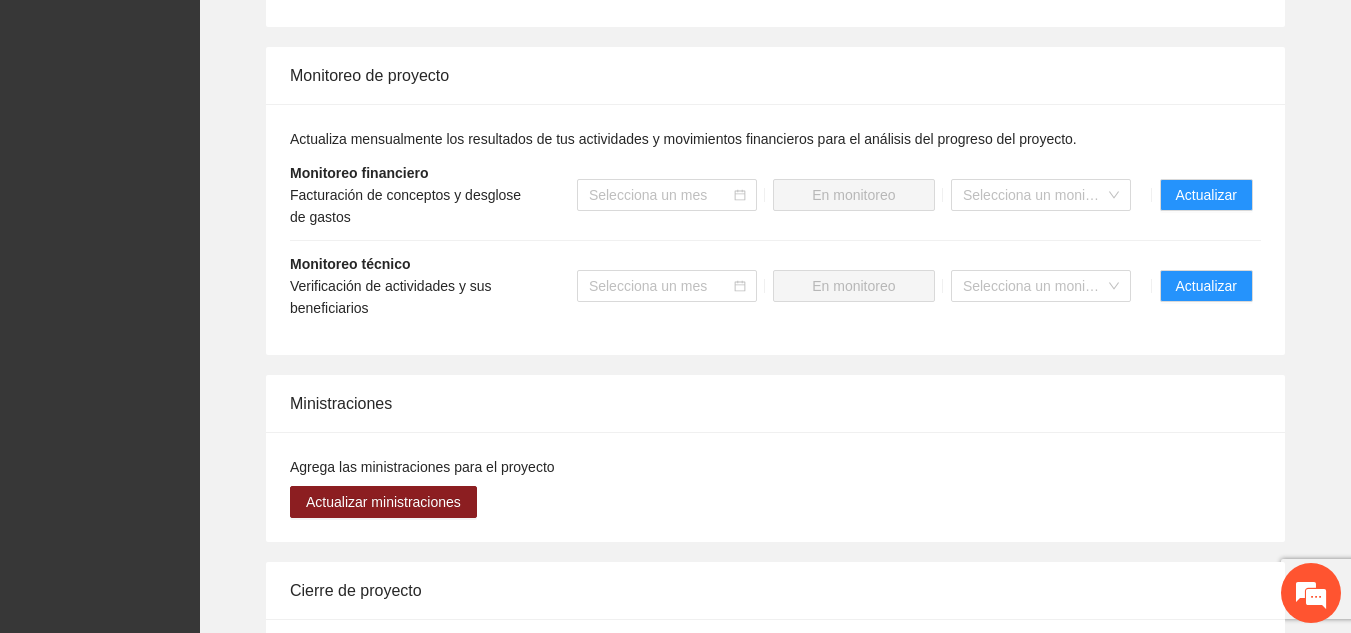 scroll, scrollTop: 2042, scrollLeft: 0, axis: vertical 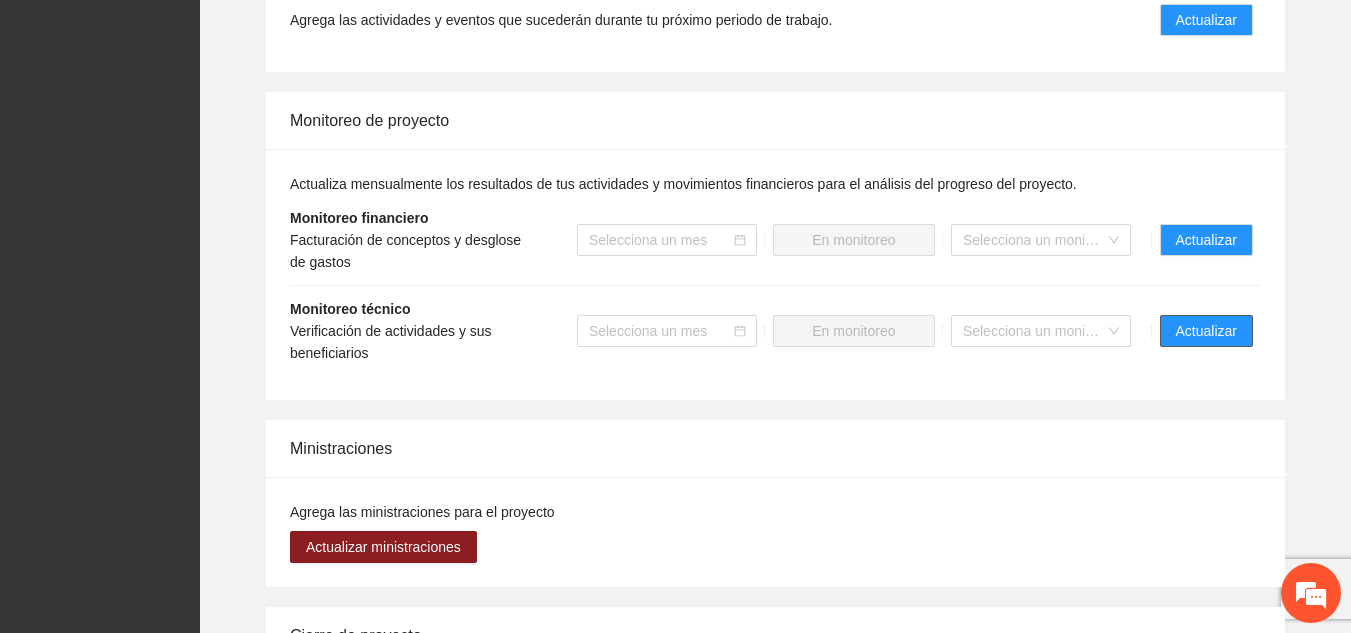 click on "Actualizar" at bounding box center [1206, 331] 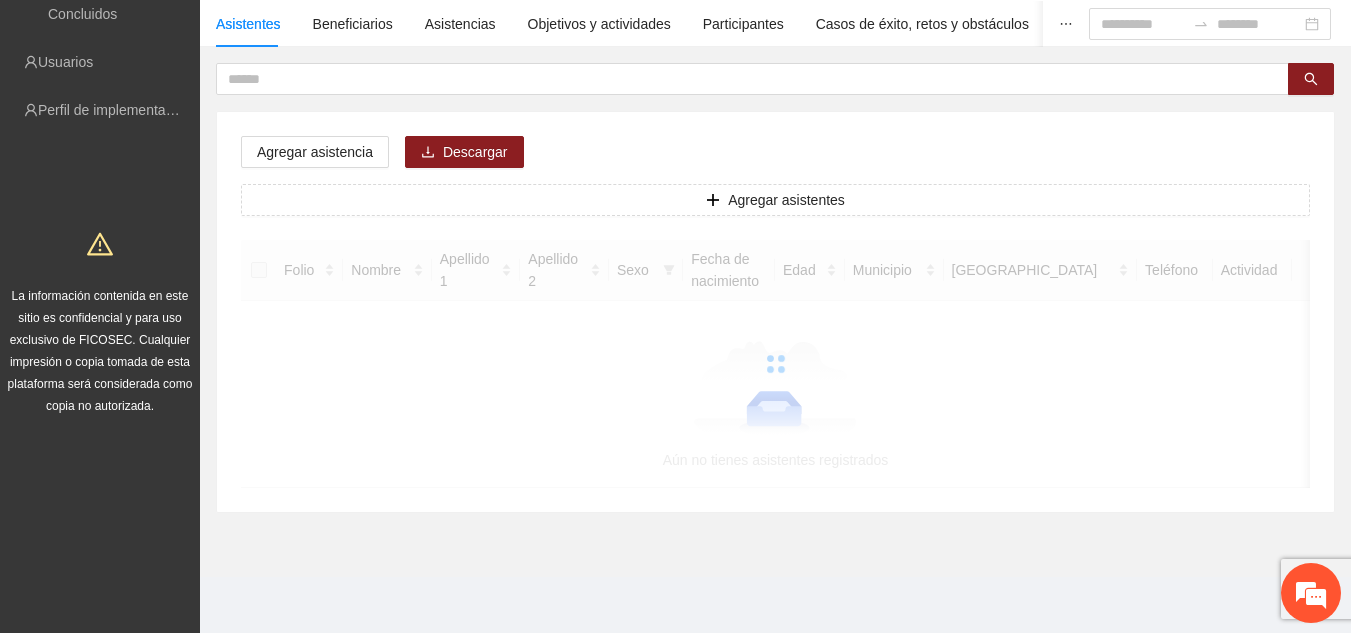 scroll, scrollTop: 0, scrollLeft: 0, axis: both 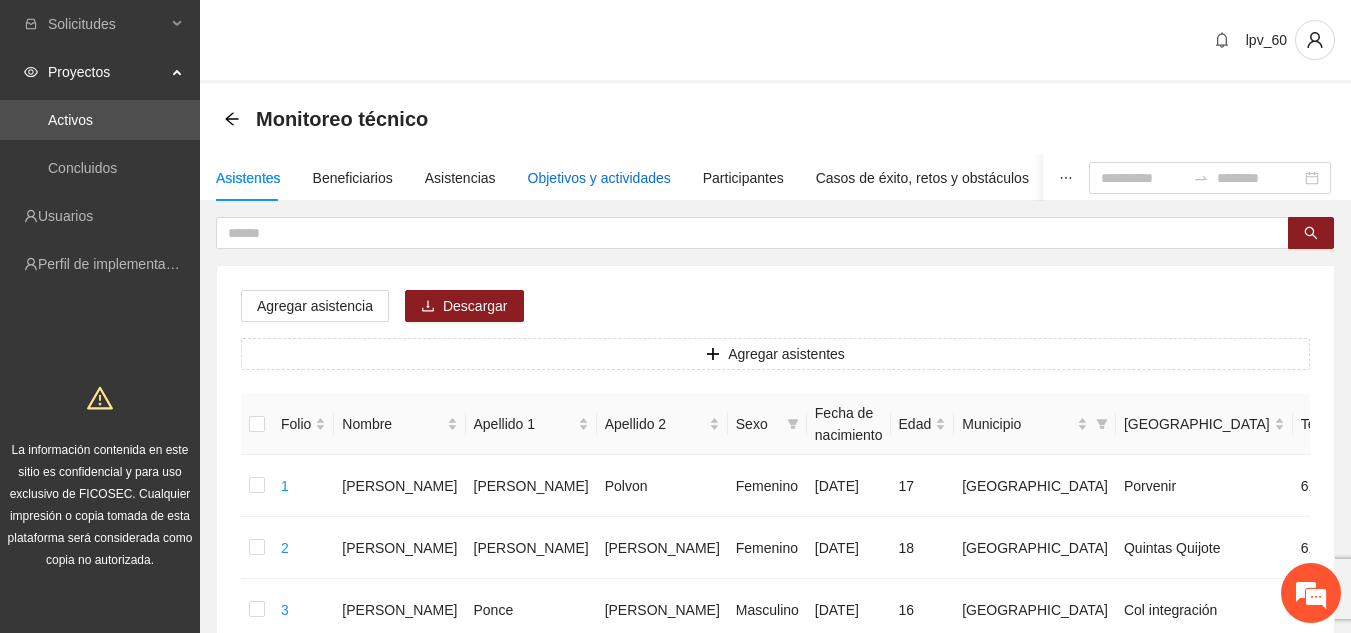 click on "Objetivos y actividades" at bounding box center [599, 178] 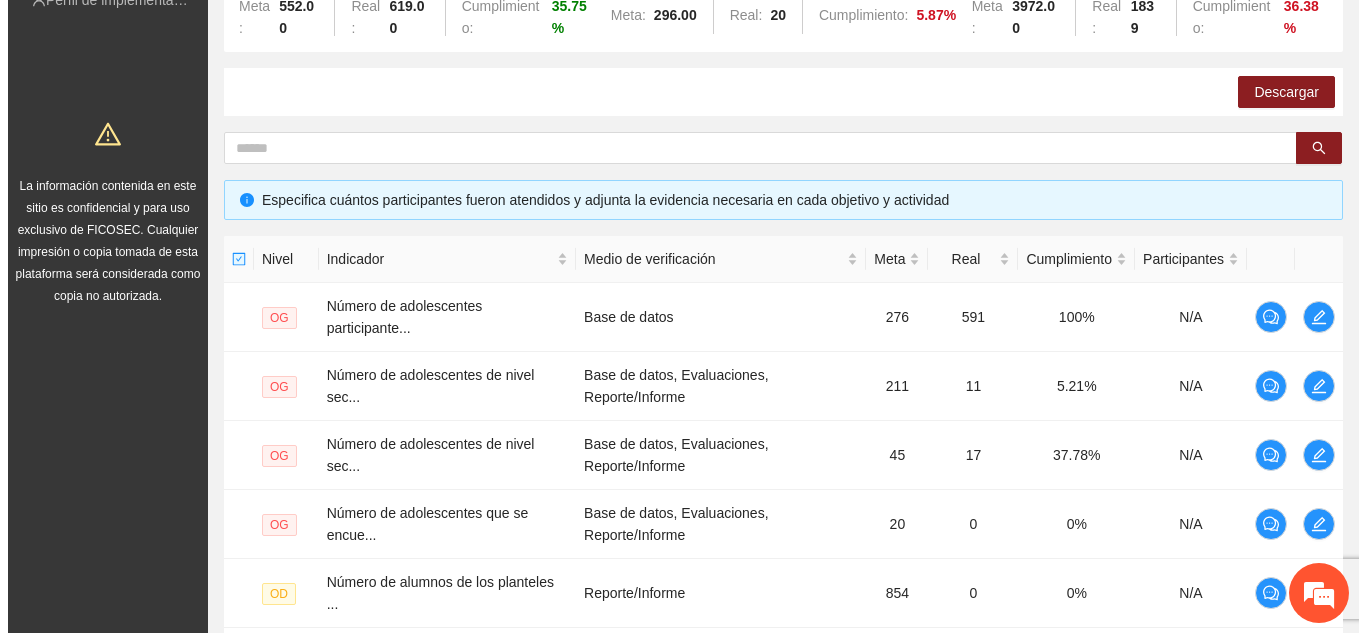 scroll, scrollTop: 772, scrollLeft: 0, axis: vertical 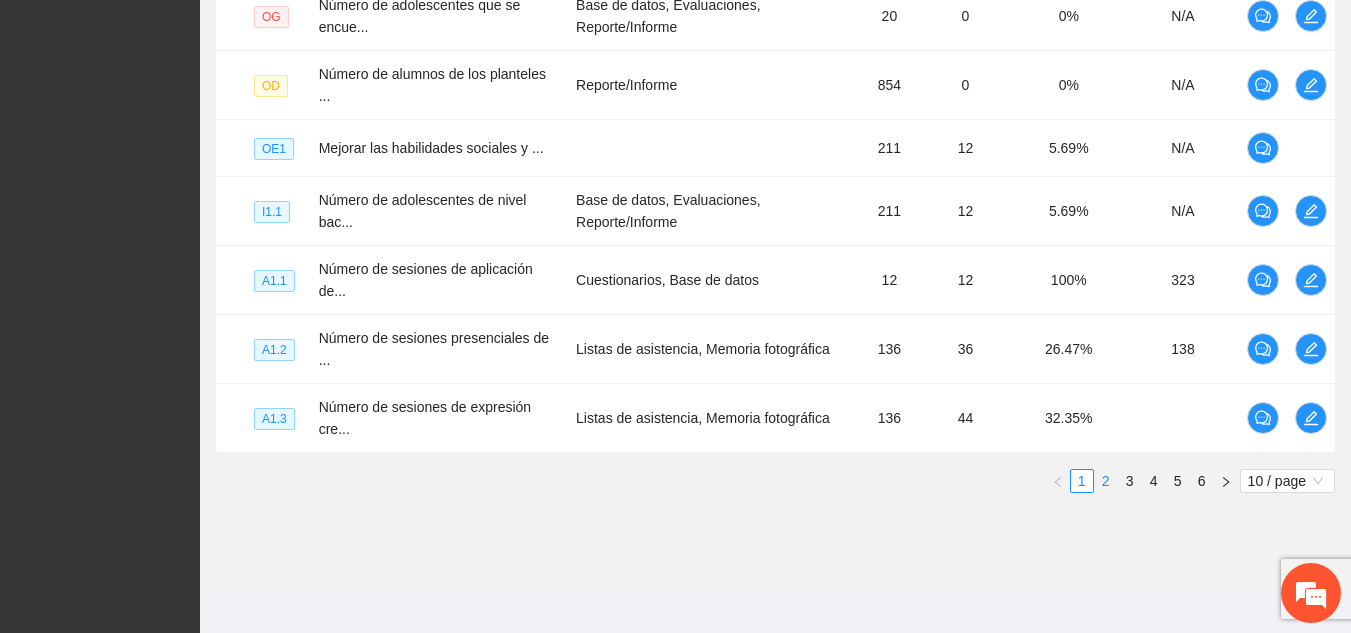 click on "2" at bounding box center (1106, 481) 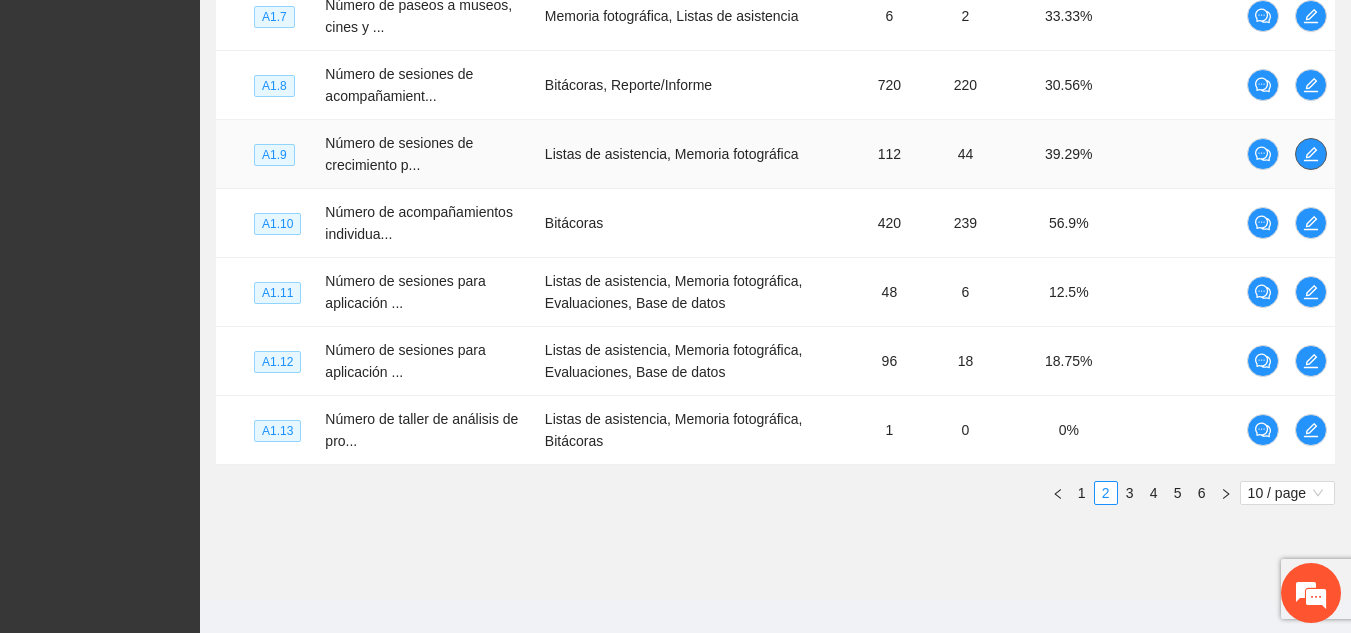 click 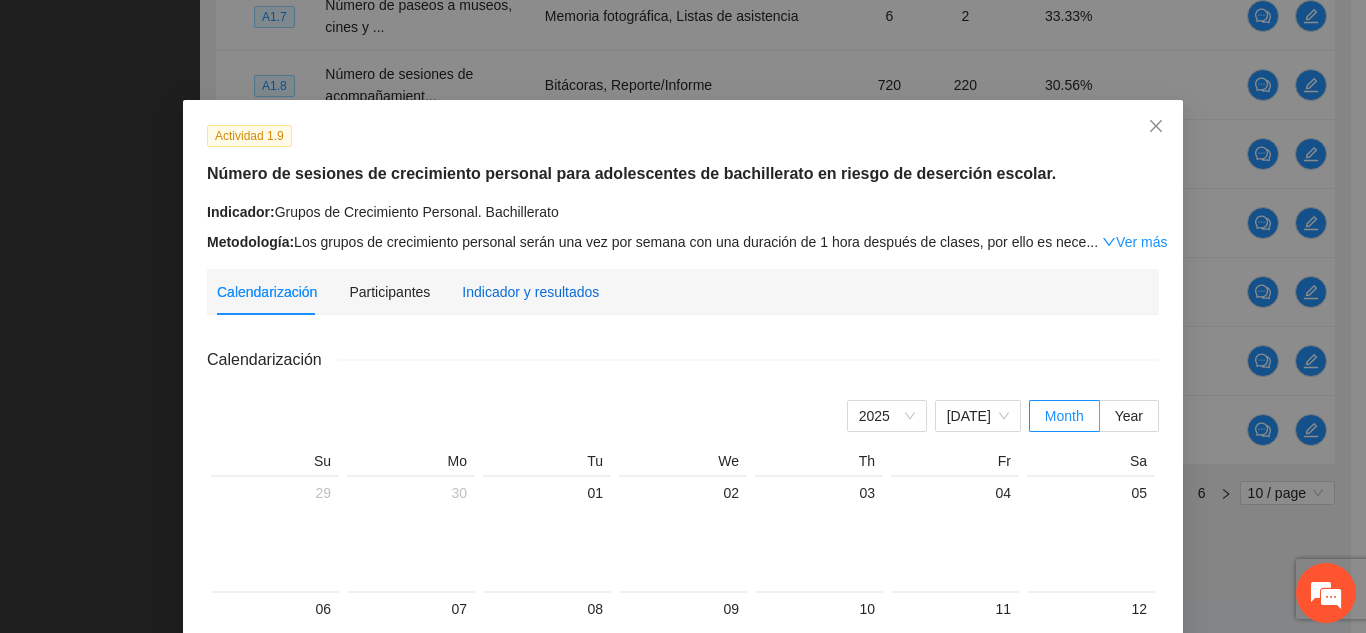 click on "Indicador y resultados" at bounding box center (530, 292) 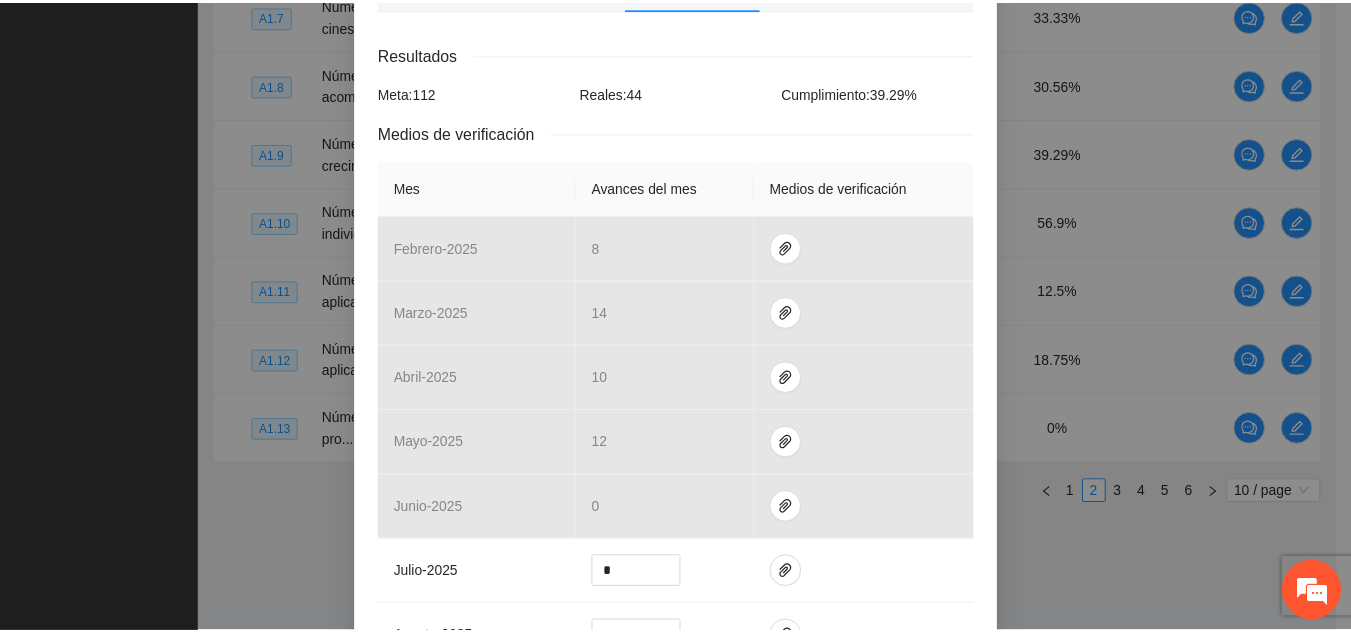 scroll, scrollTop: 21, scrollLeft: 0, axis: vertical 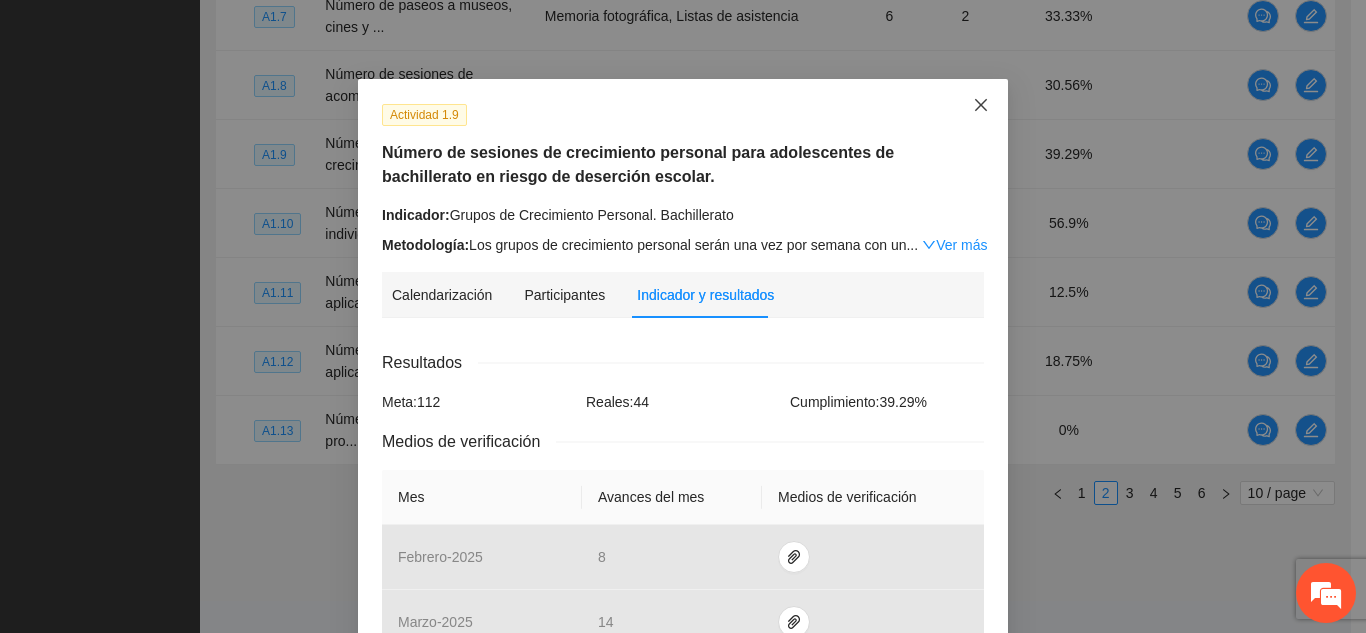 click at bounding box center (981, 106) 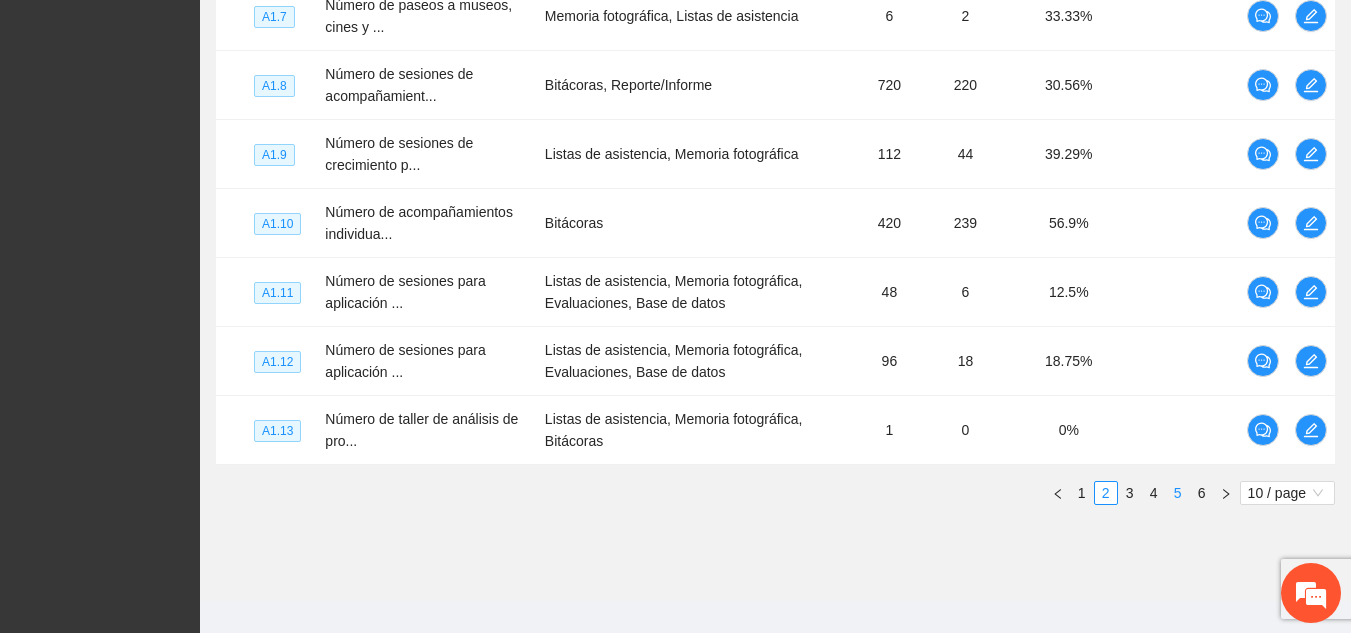 click on "5" at bounding box center (1178, 493) 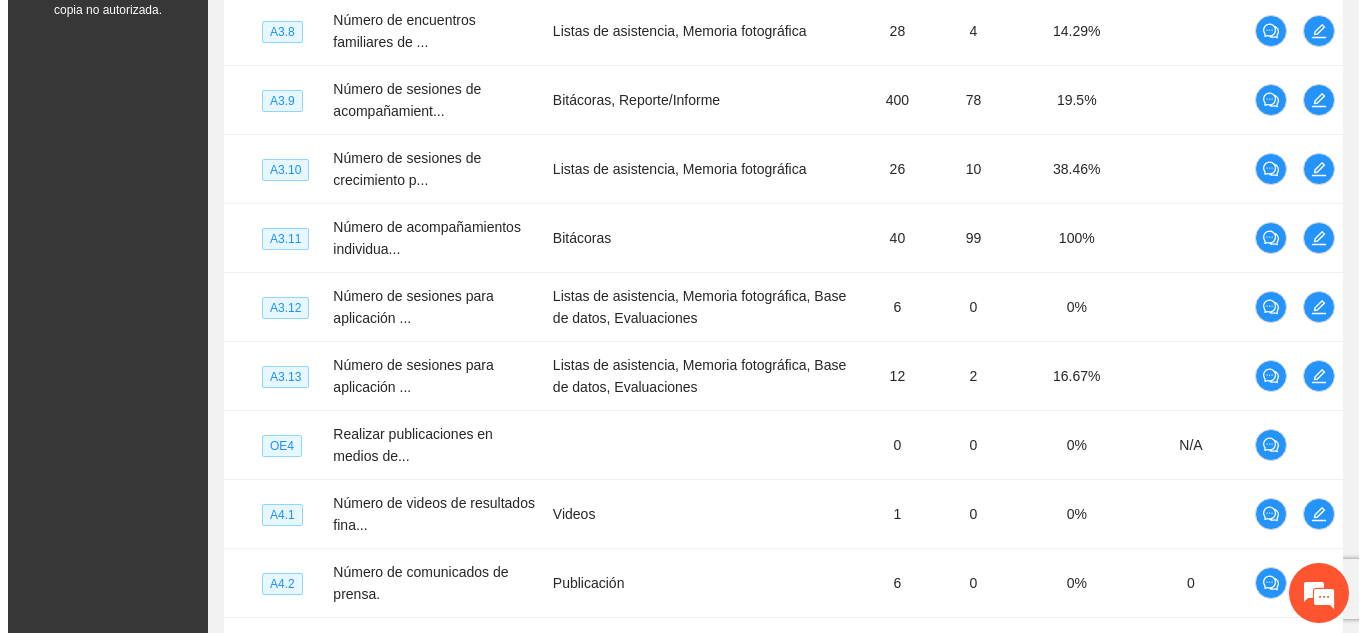 scroll, scrollTop: 521, scrollLeft: 0, axis: vertical 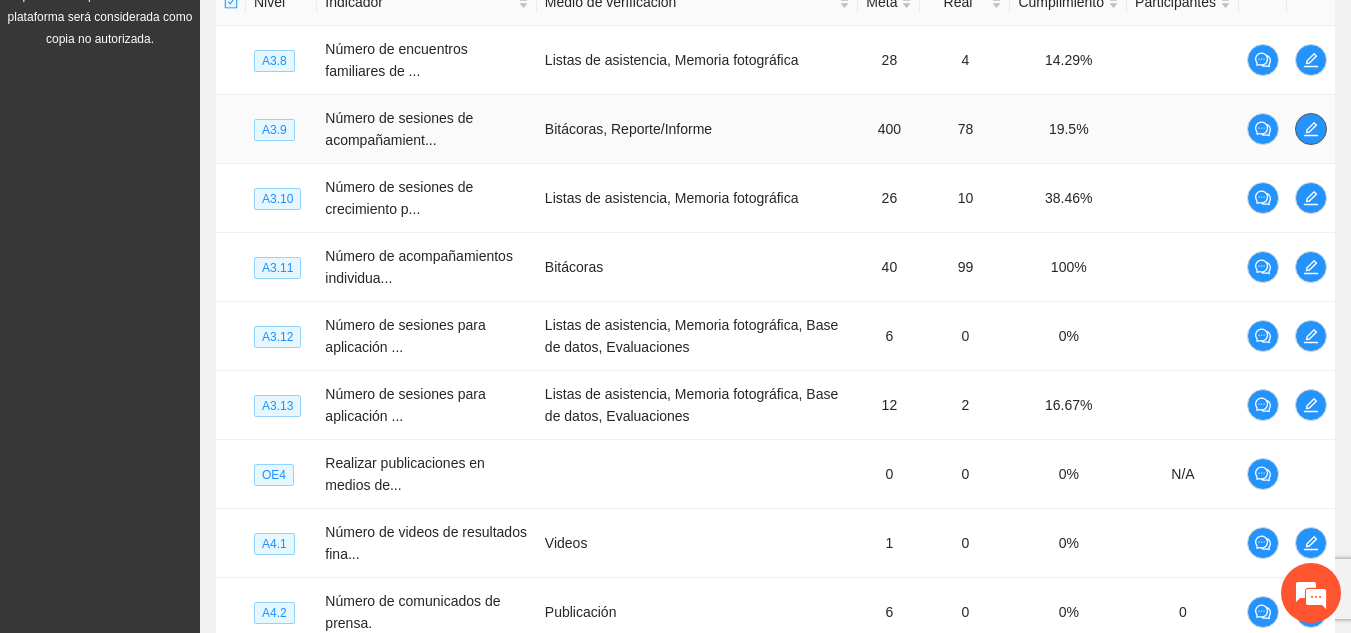 click at bounding box center (1311, 129) 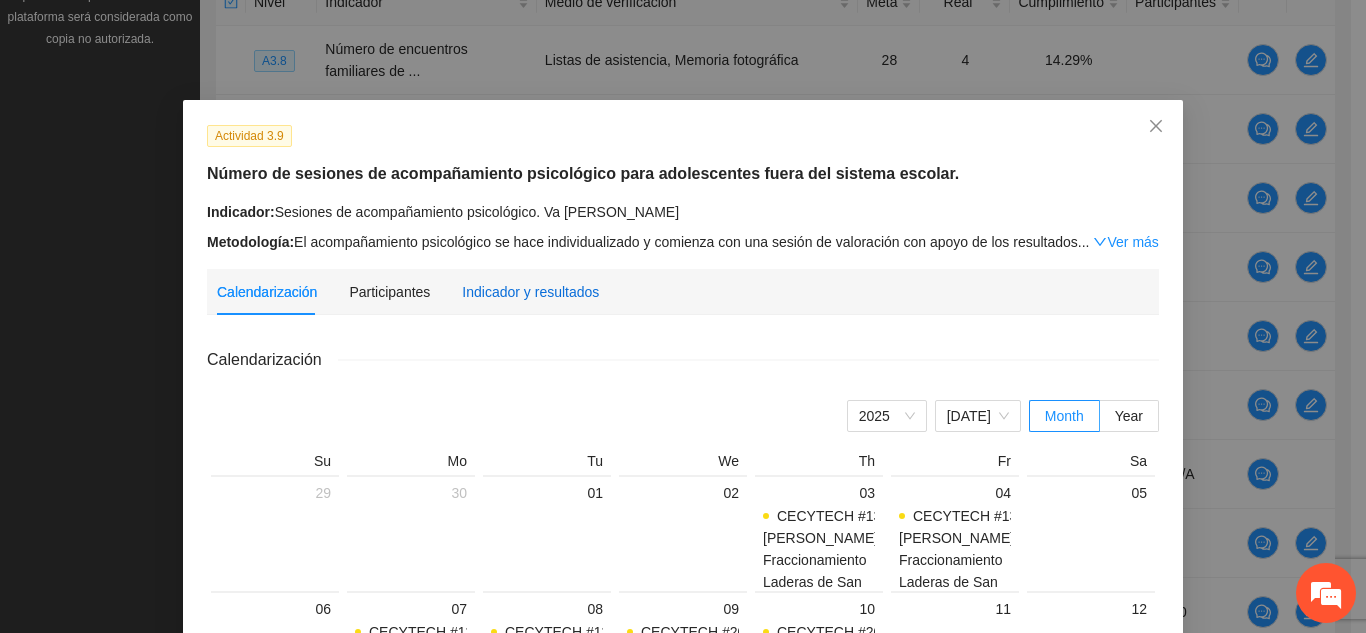 click on "Indicador y resultados" at bounding box center [530, 292] 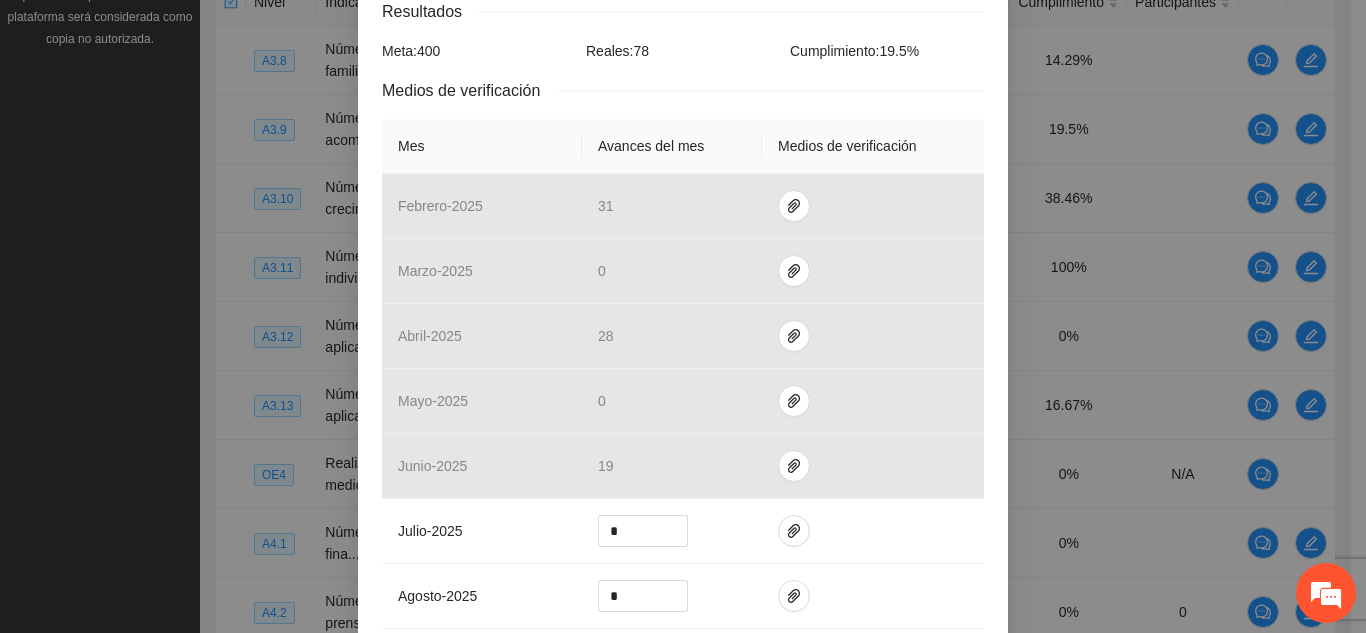 scroll, scrollTop: 401, scrollLeft: 0, axis: vertical 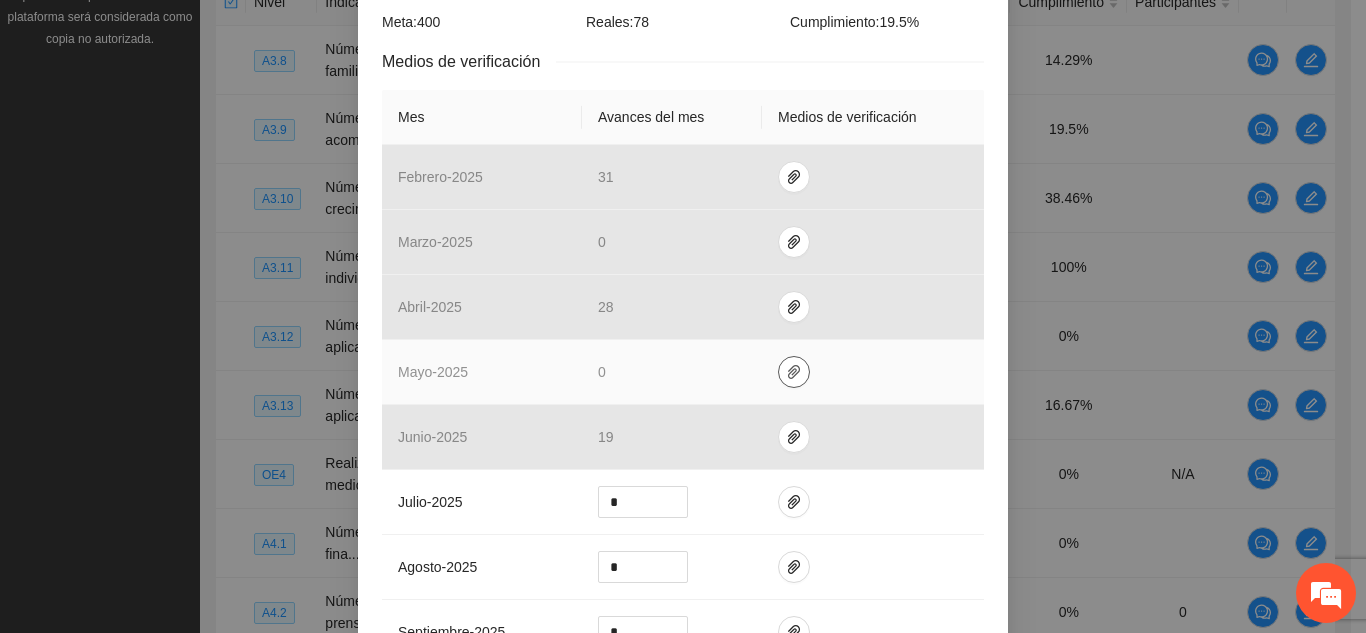 click 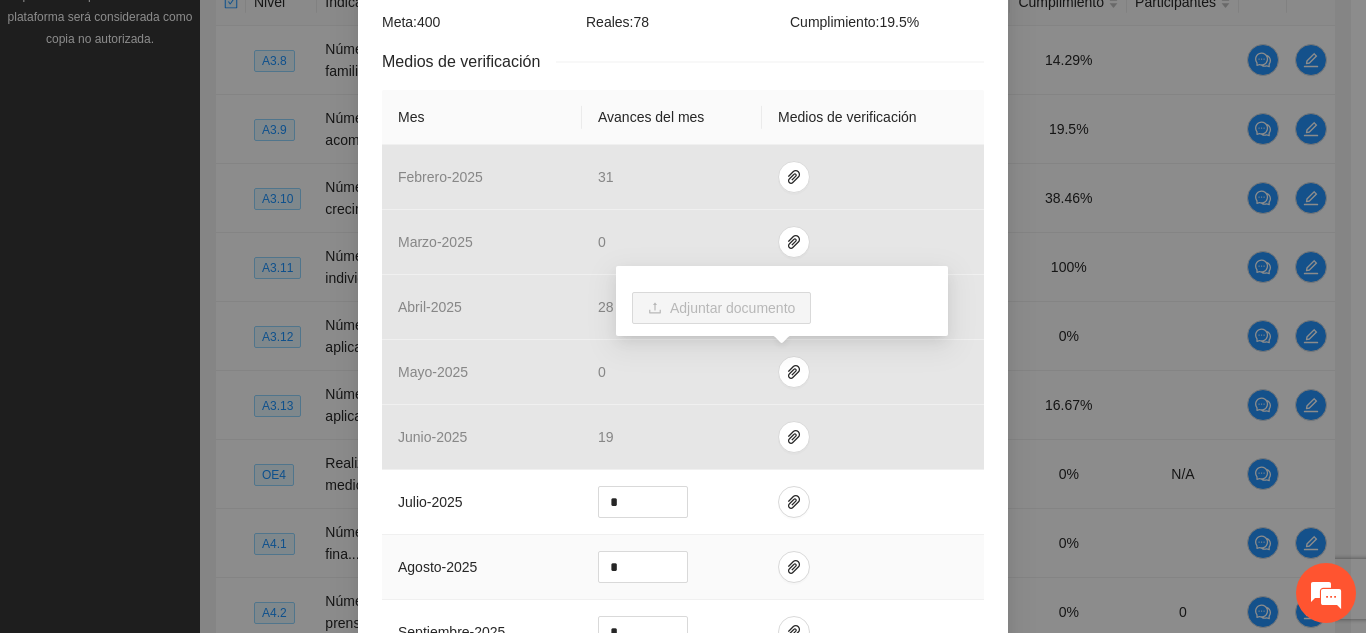 click at bounding box center [873, 567] 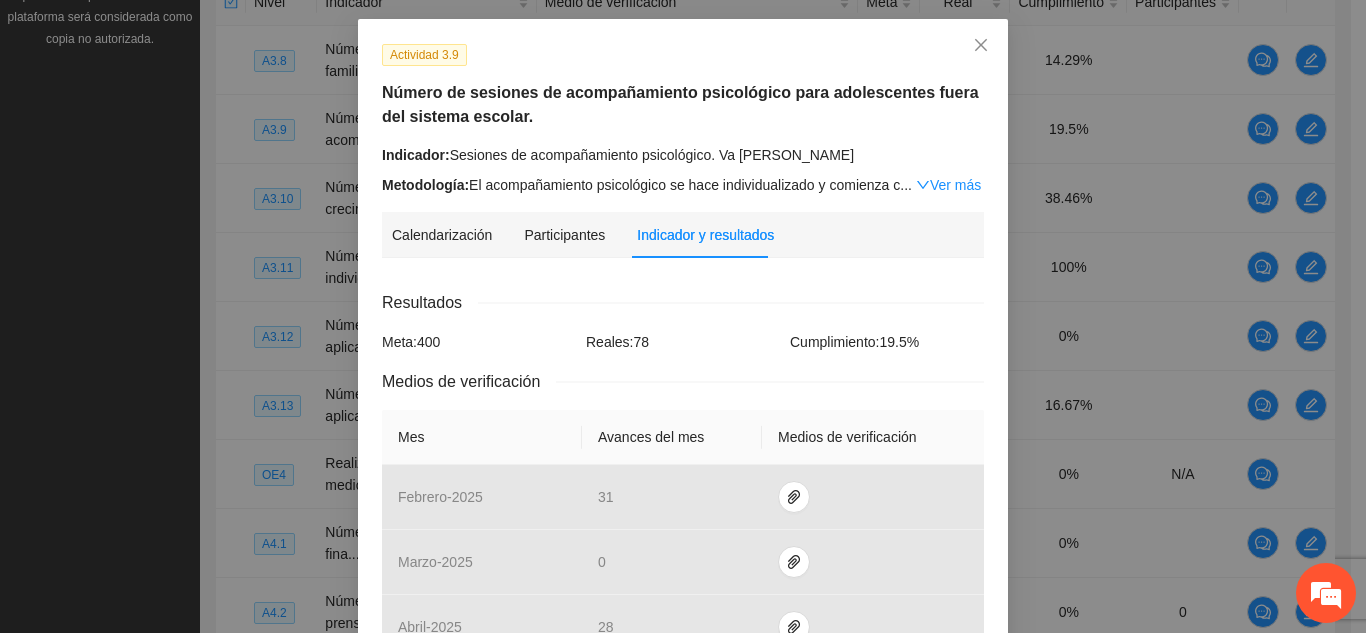 scroll, scrollTop: 59, scrollLeft: 0, axis: vertical 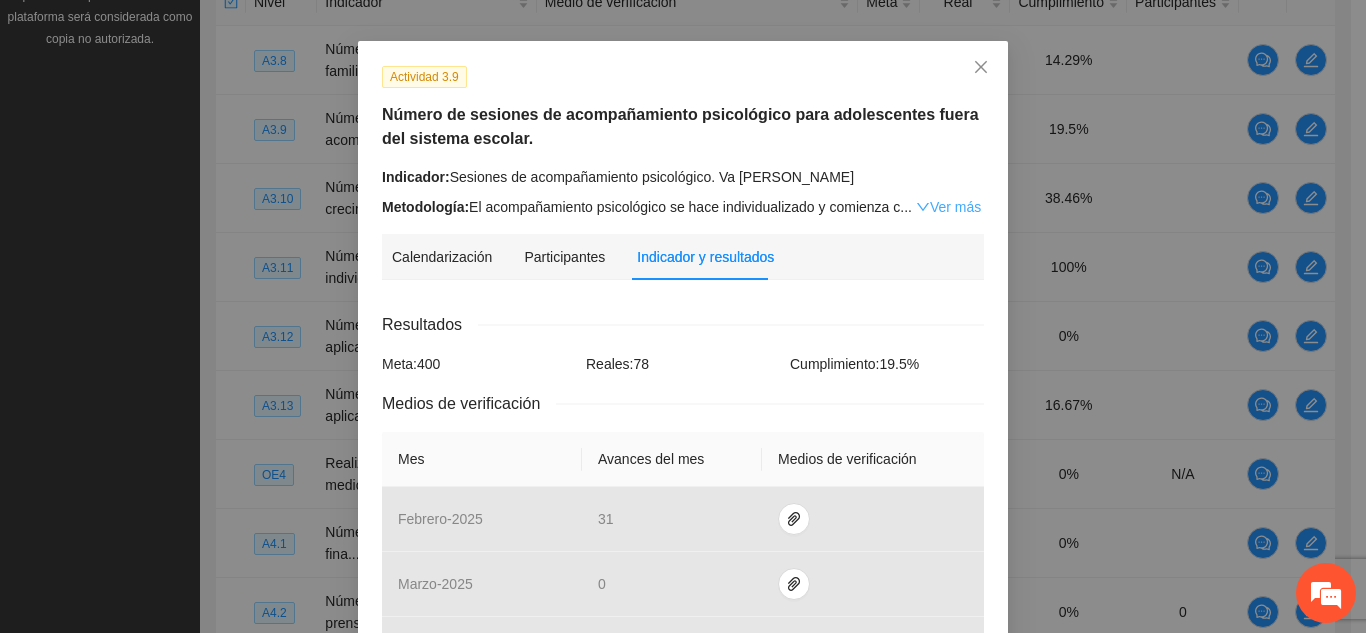 click on "Ver más" at bounding box center [948, 207] 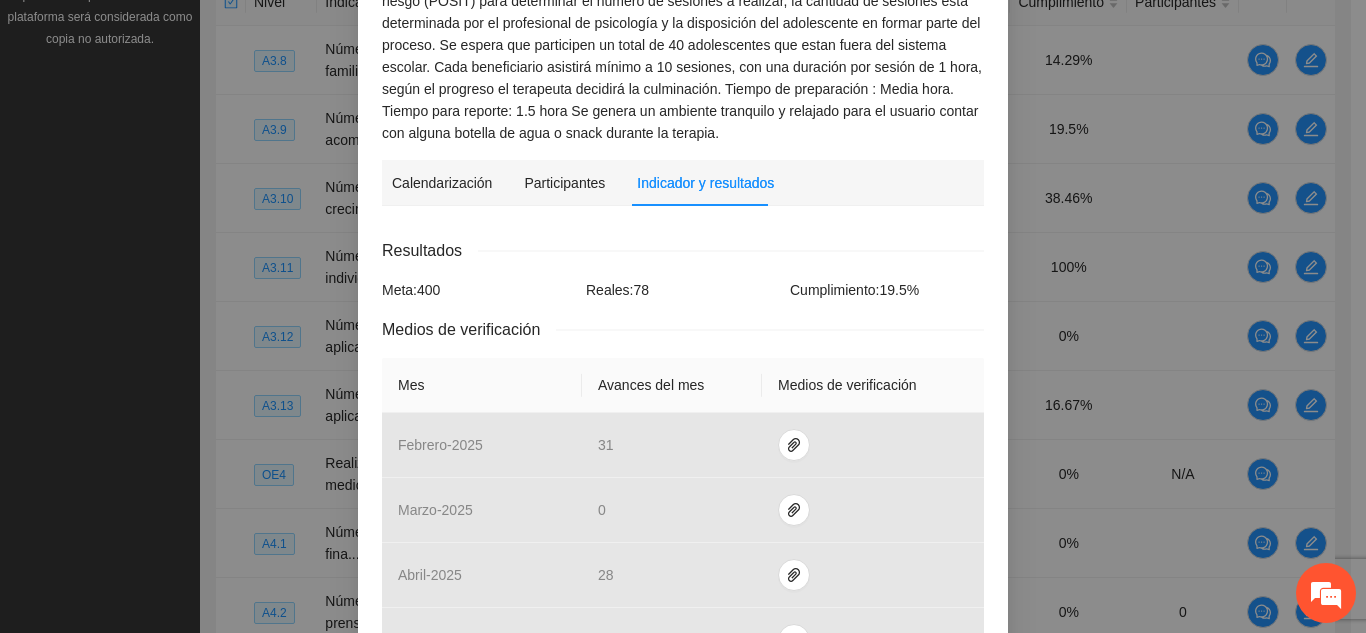scroll, scrollTop: 118, scrollLeft: 0, axis: vertical 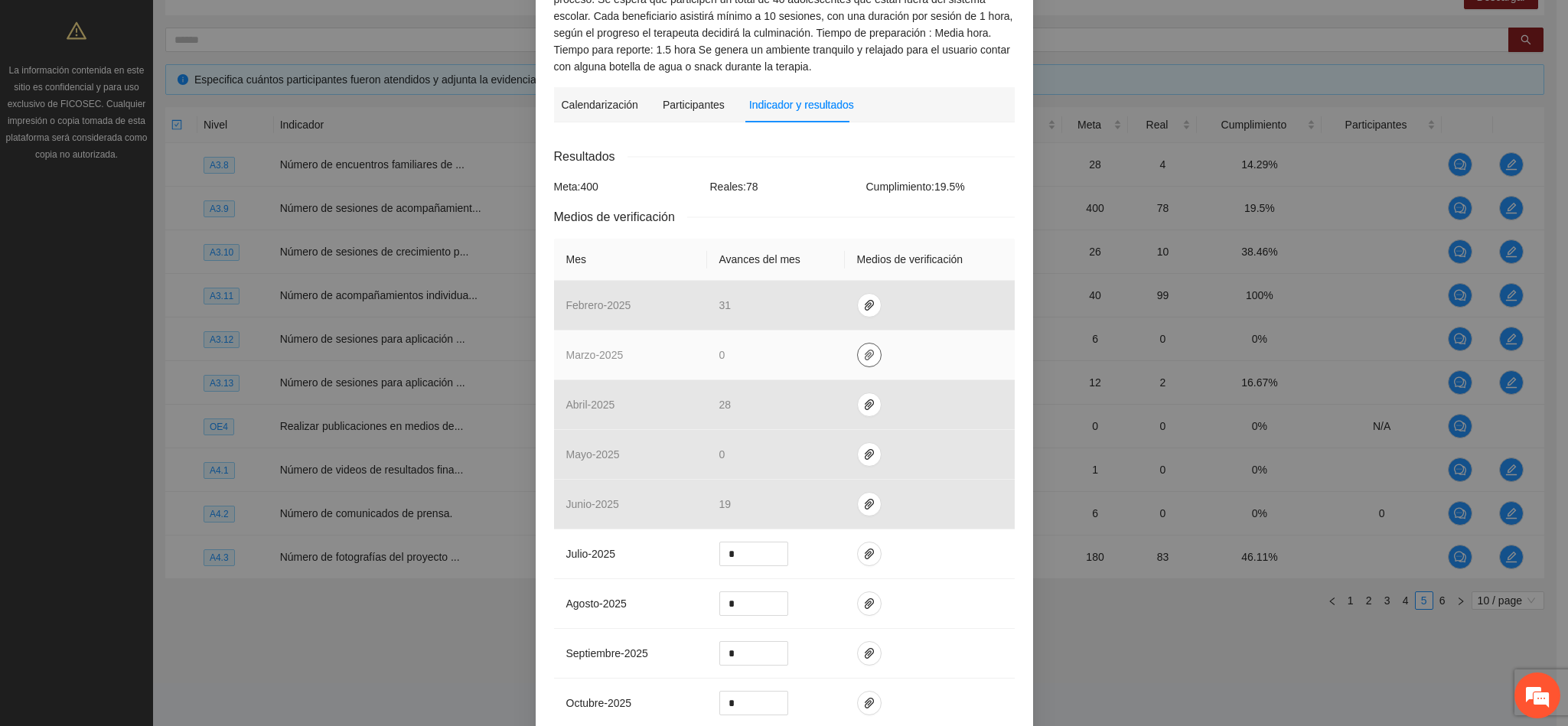 click 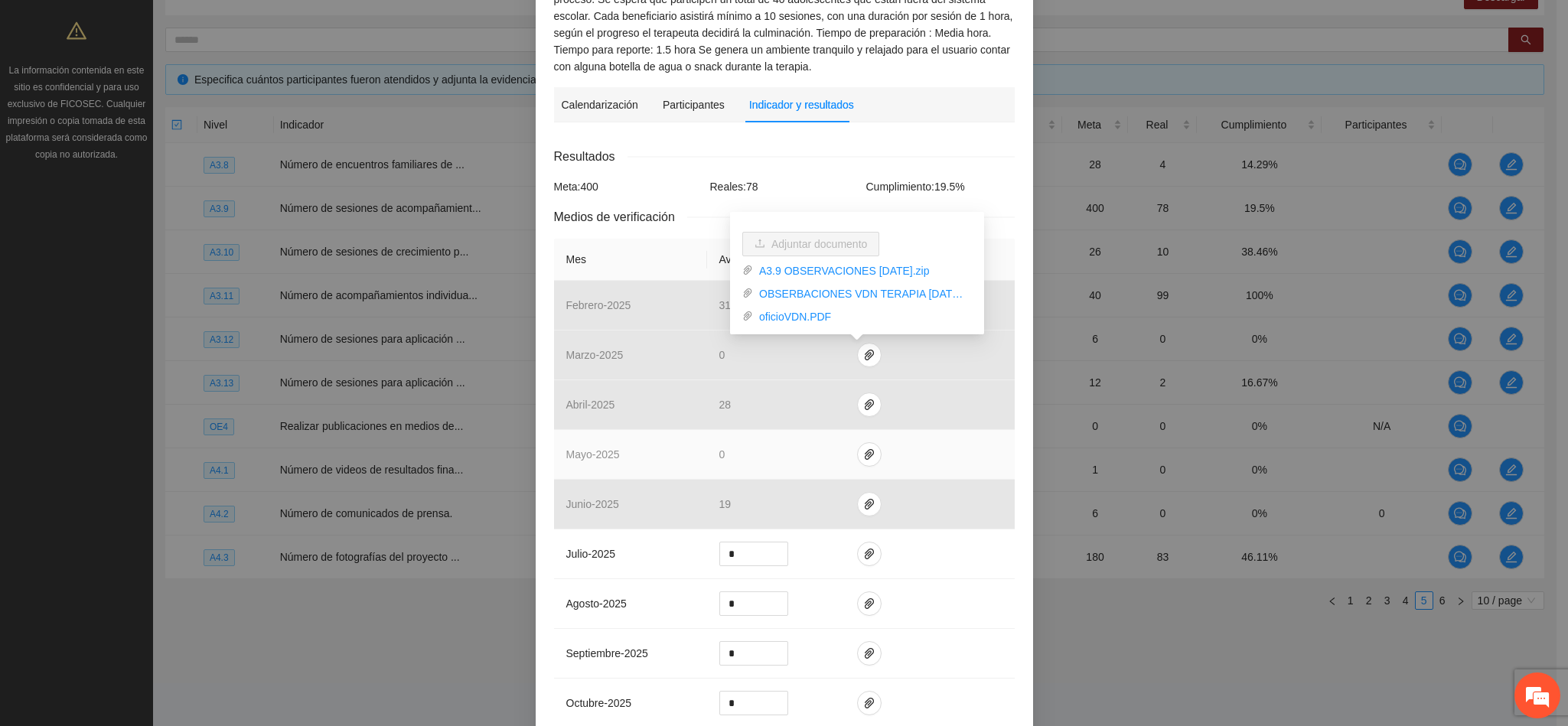click at bounding box center (930, 454) 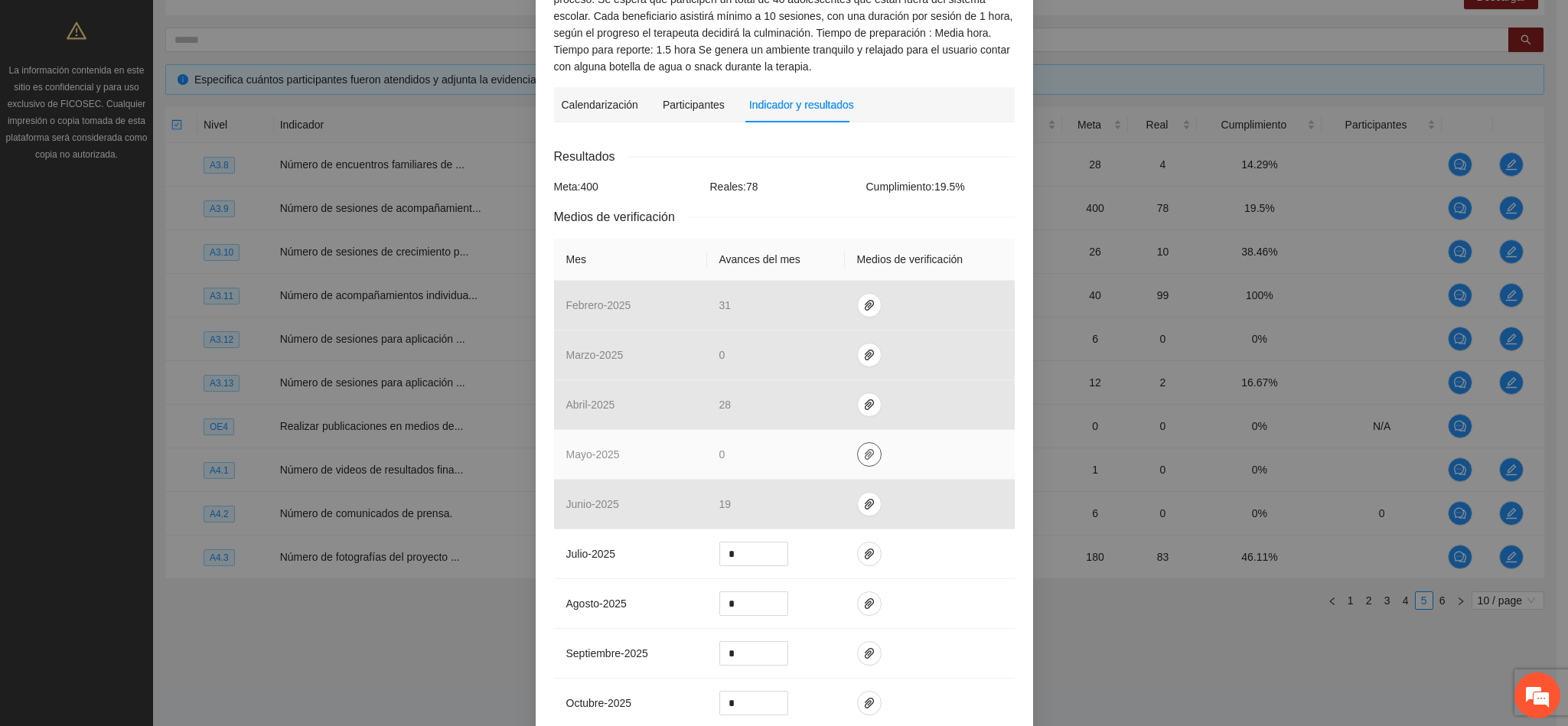 click at bounding box center [869, 454] 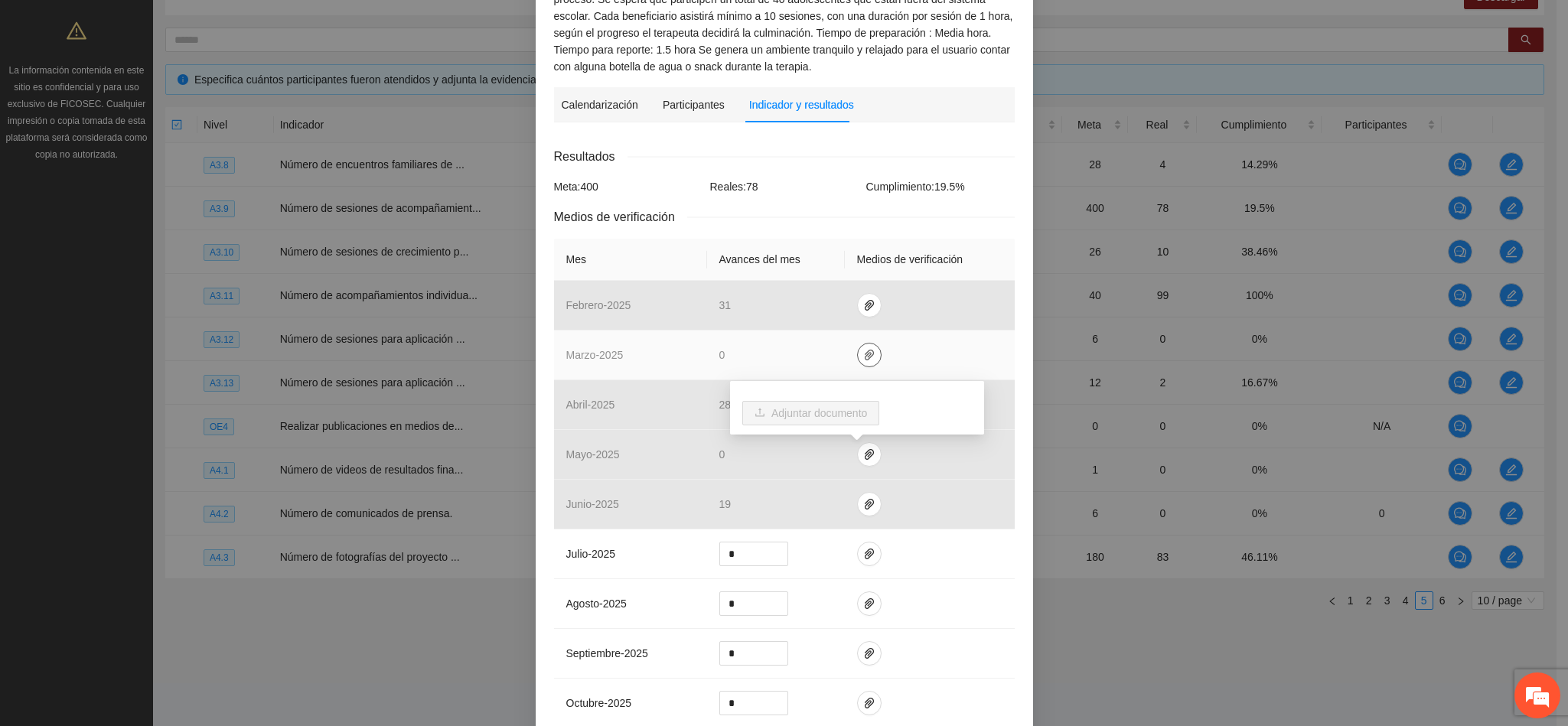 click 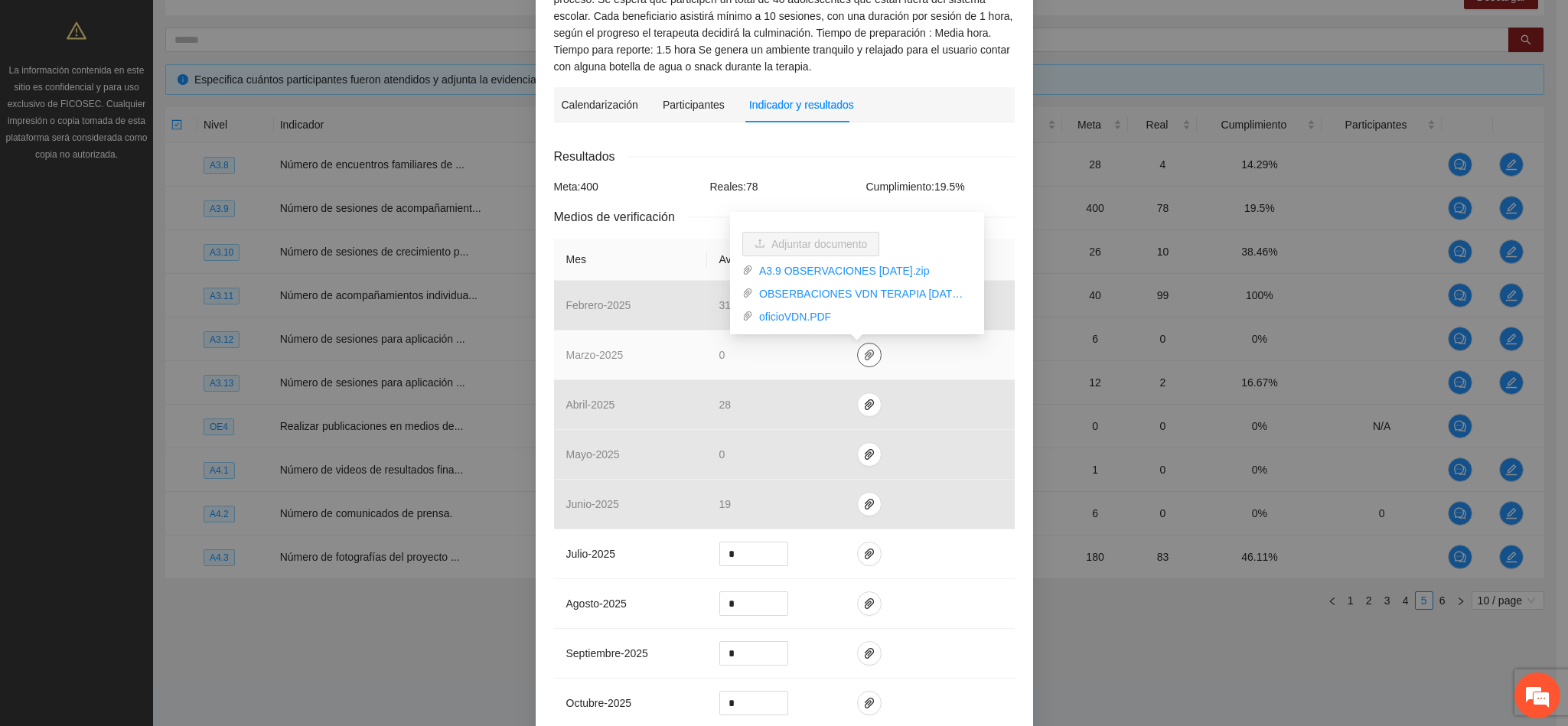 type 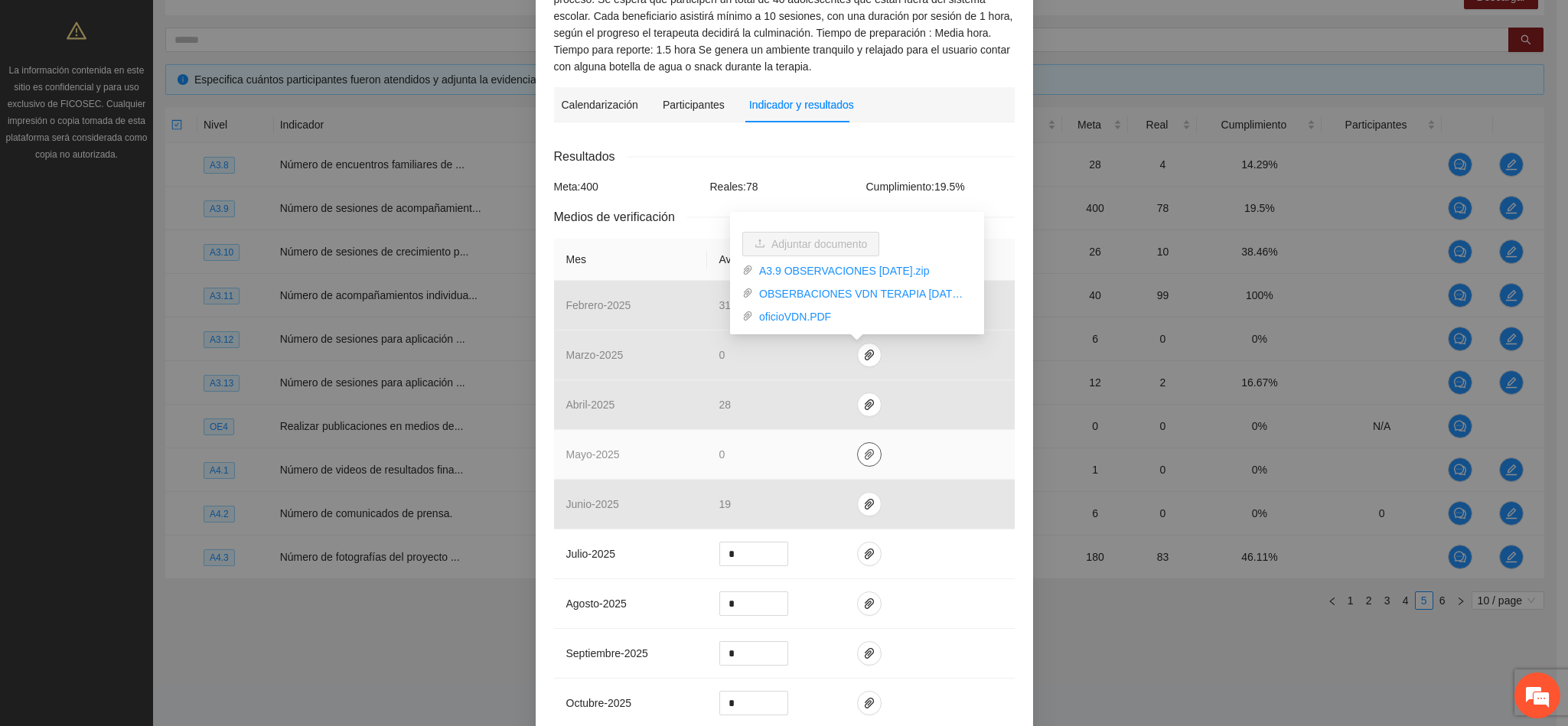 click at bounding box center (869, 454) 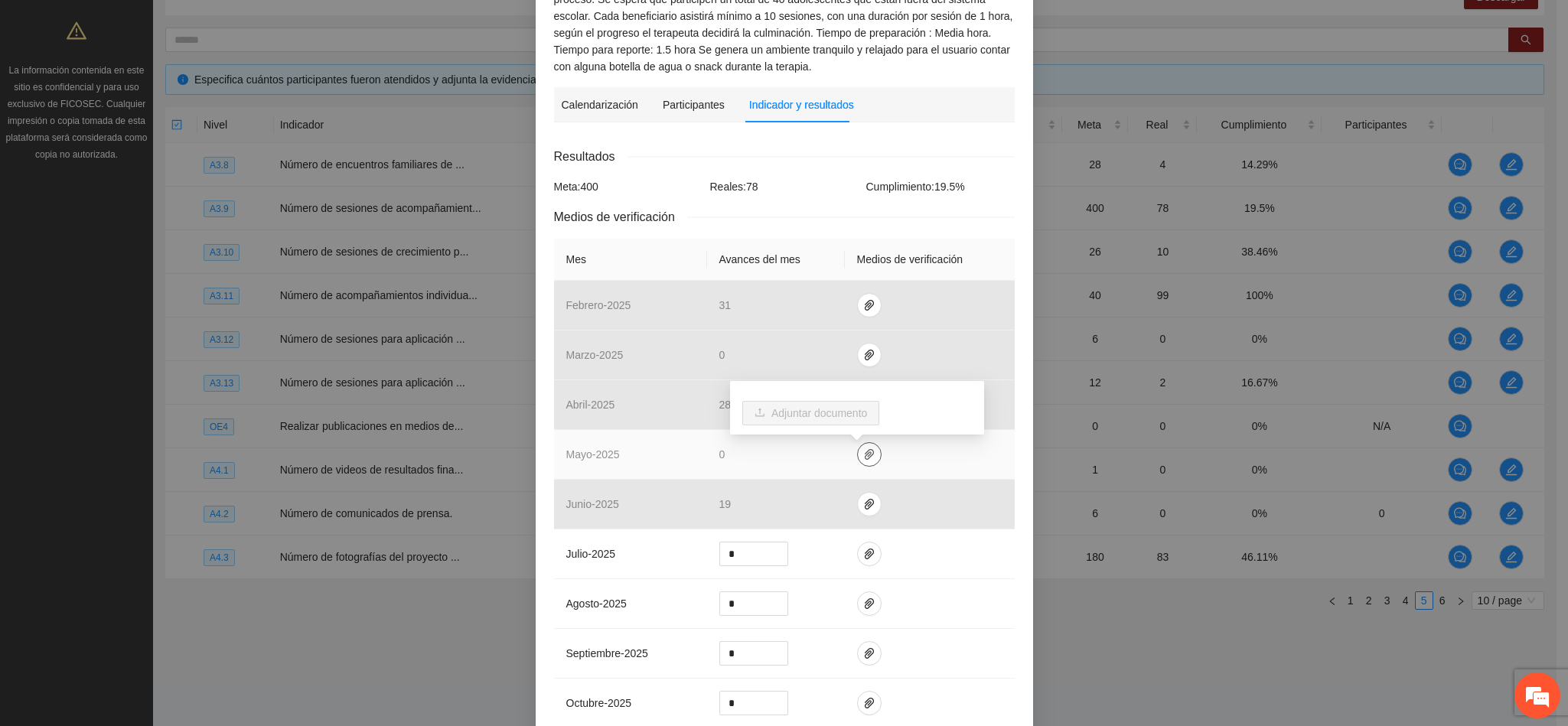 type 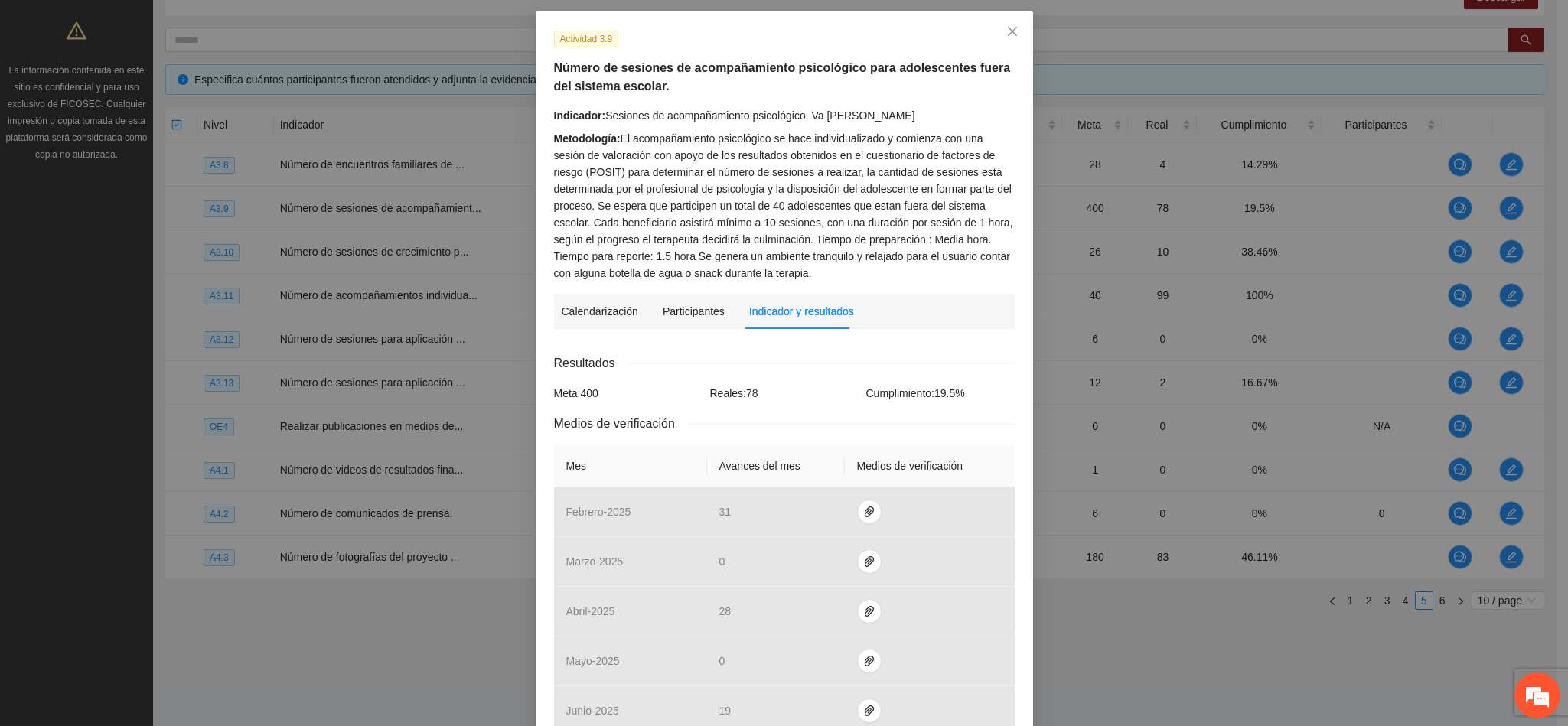 scroll, scrollTop: 0, scrollLeft: 0, axis: both 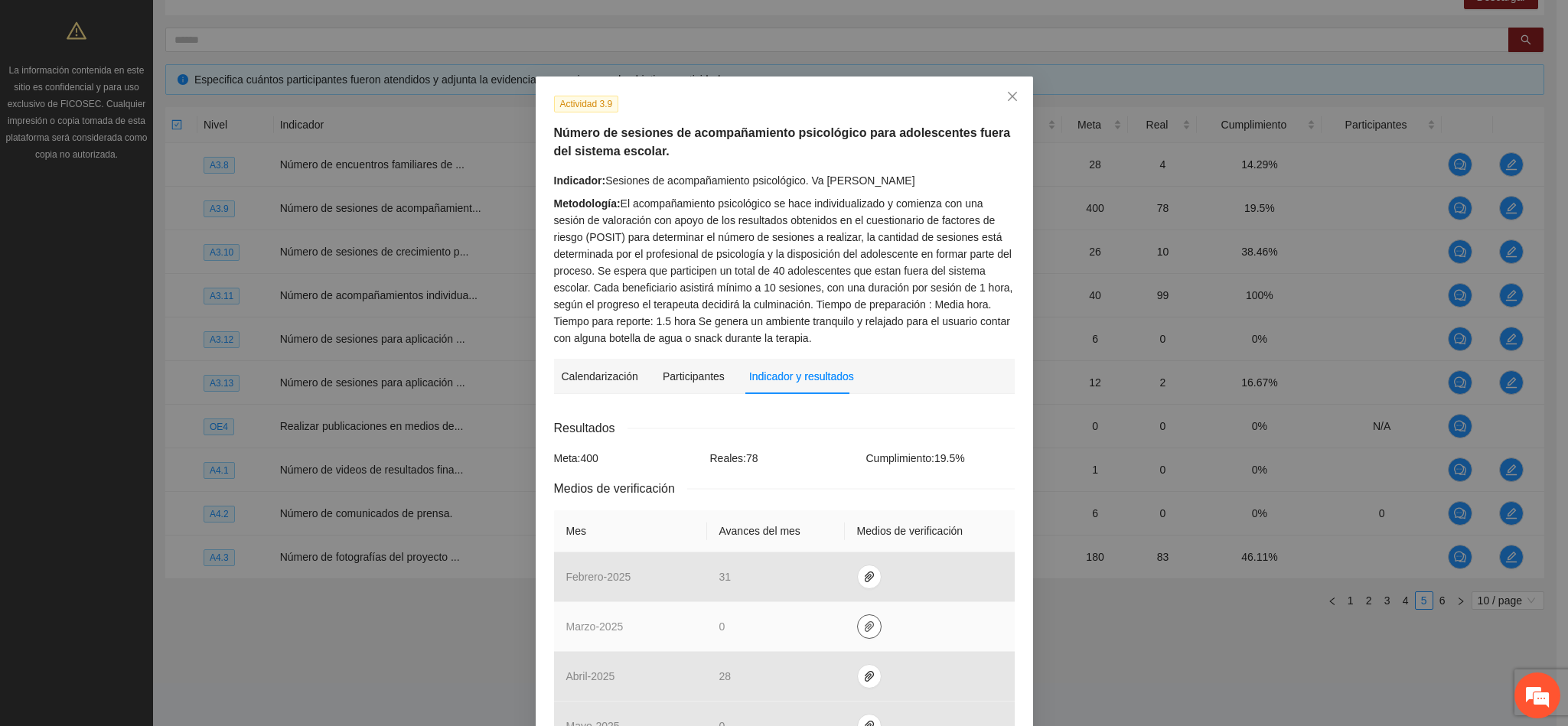 click at bounding box center (869, 627) 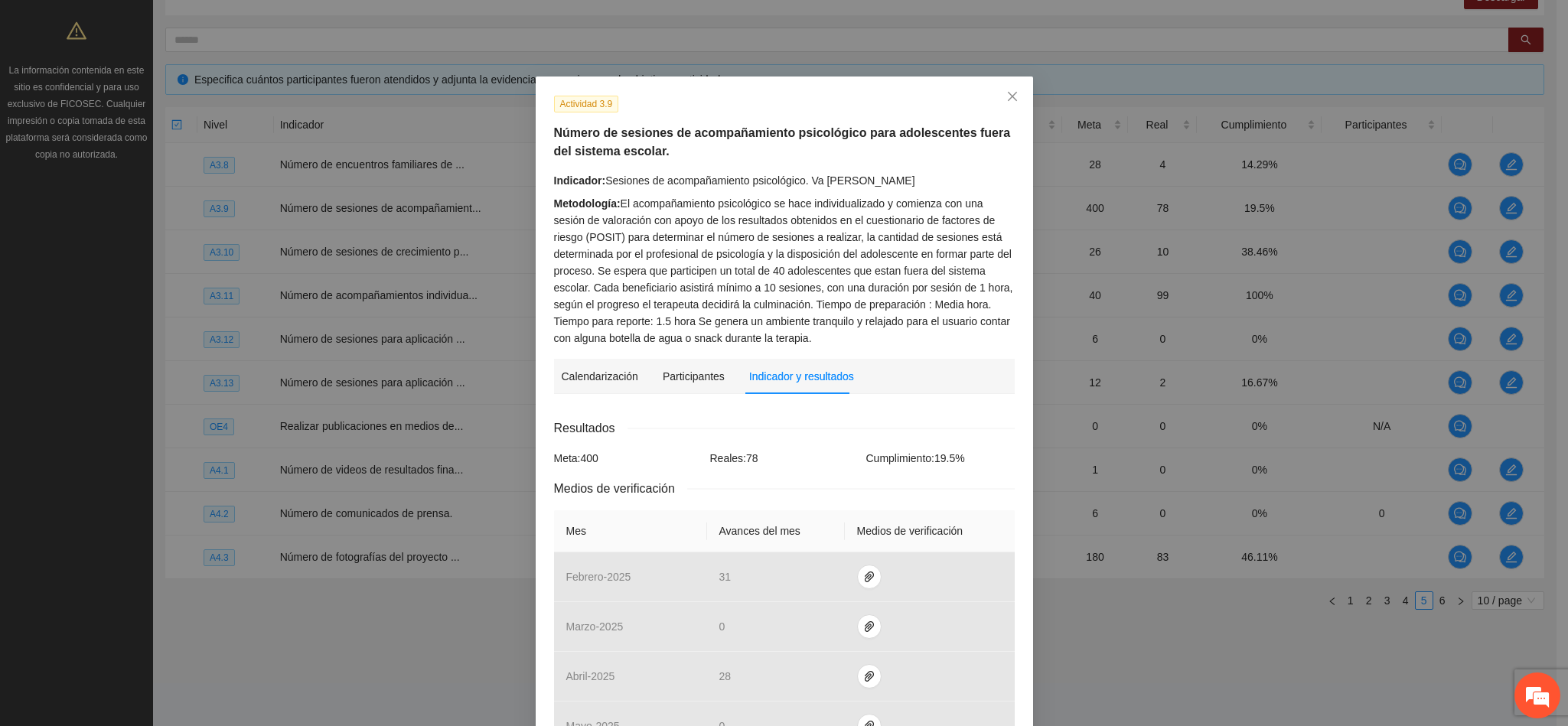 scroll, scrollTop: 44, scrollLeft: 0, axis: vertical 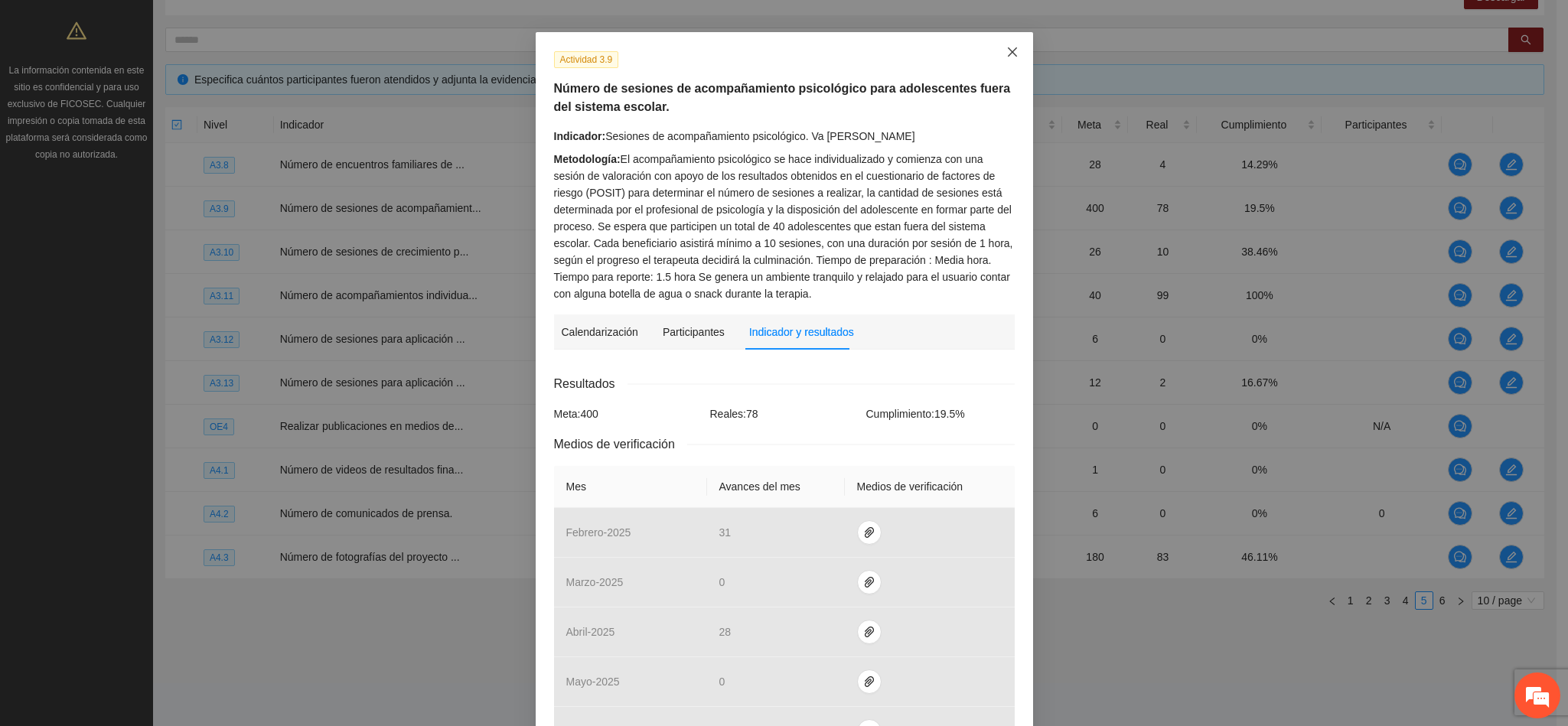 click at bounding box center (1012, 53) 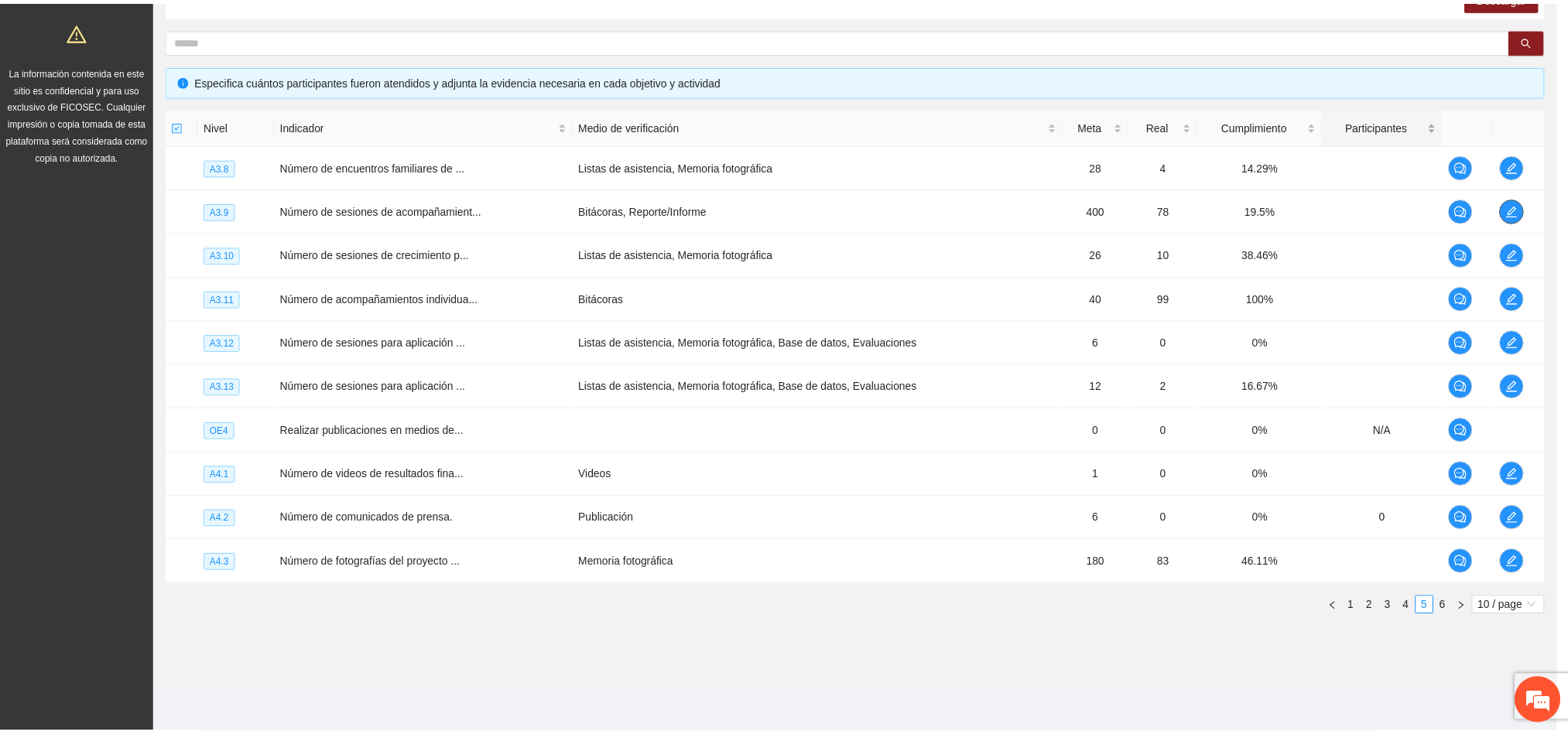 scroll, scrollTop: 0, scrollLeft: 0, axis: both 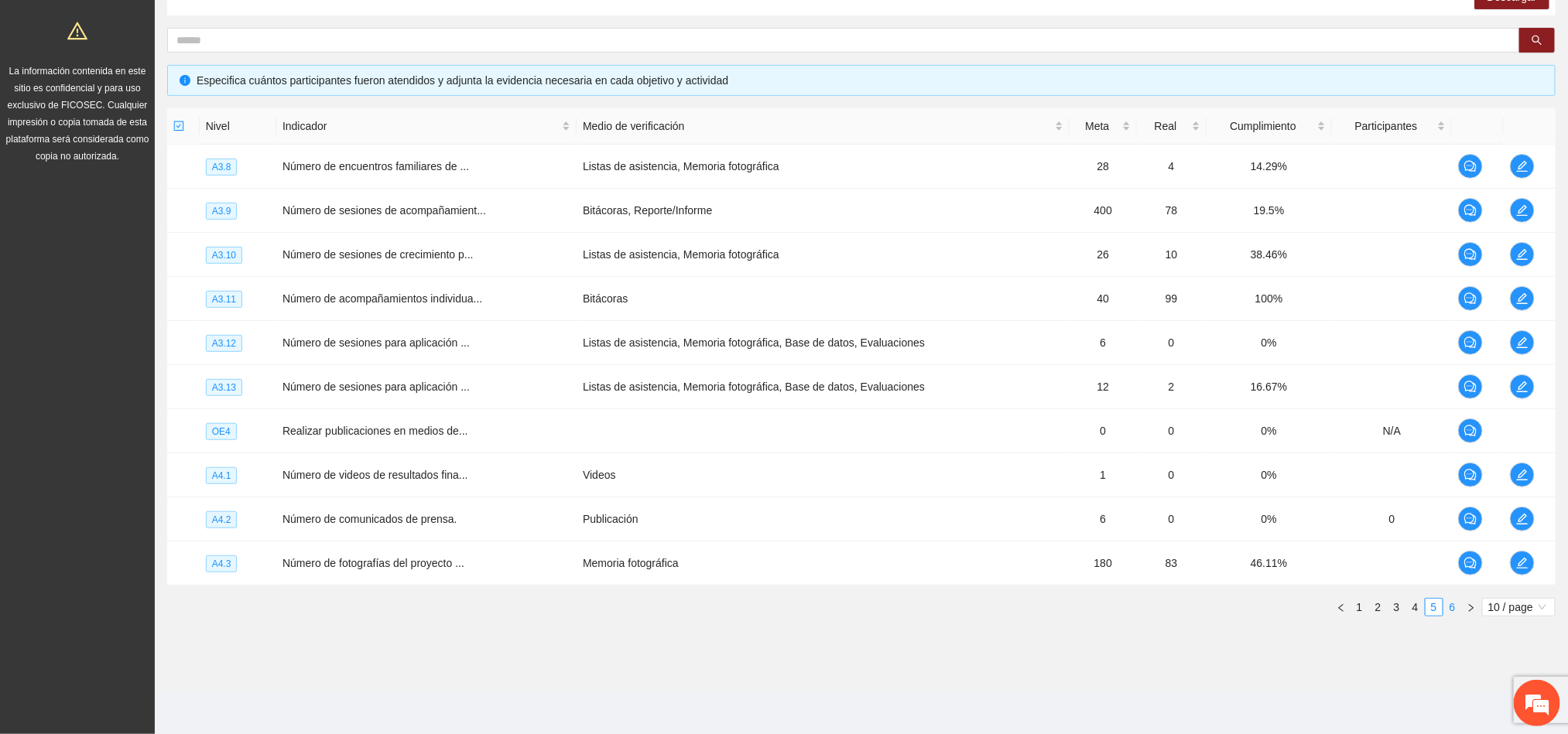 click on "6" at bounding box center [1453, 607] 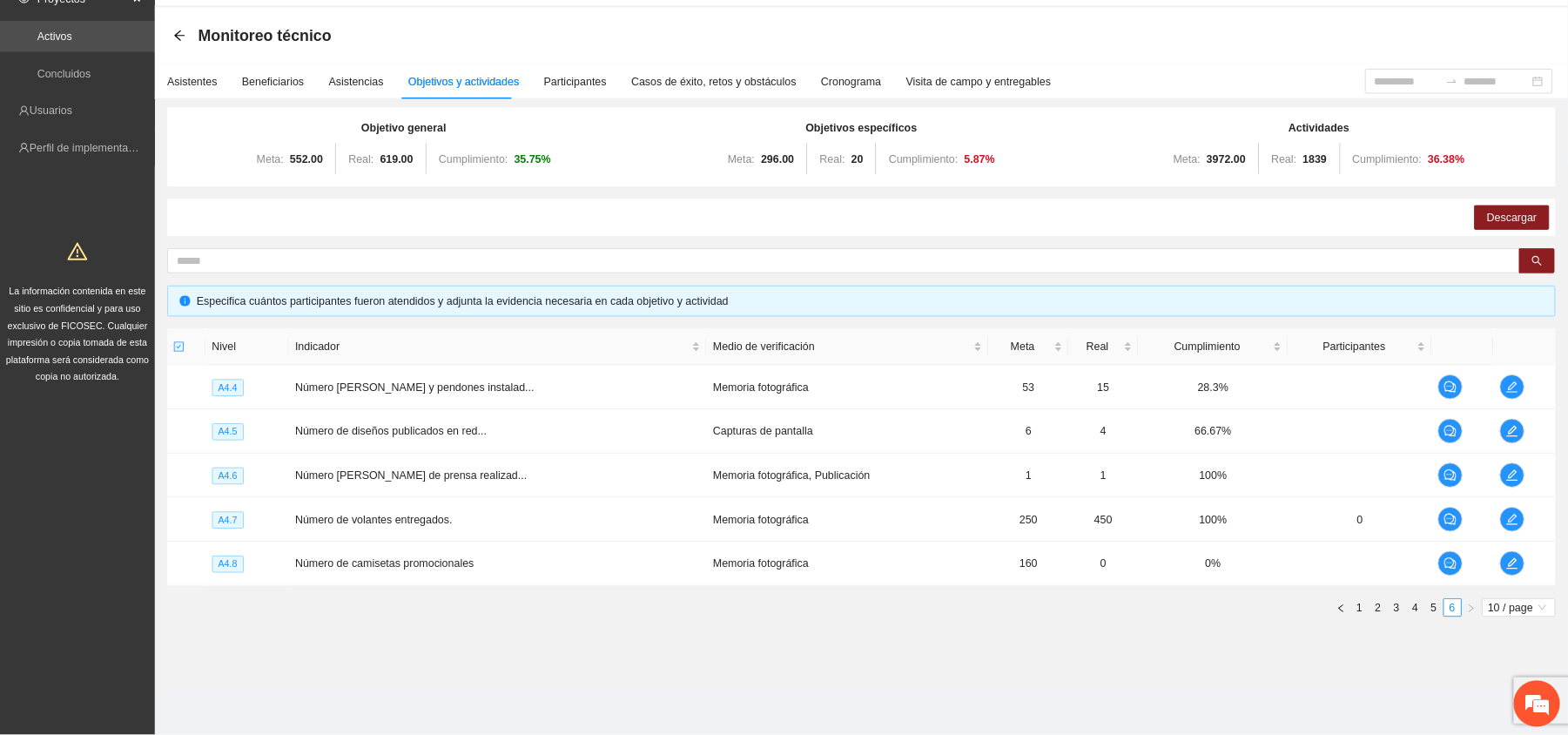 scroll, scrollTop: 66, scrollLeft: 0, axis: vertical 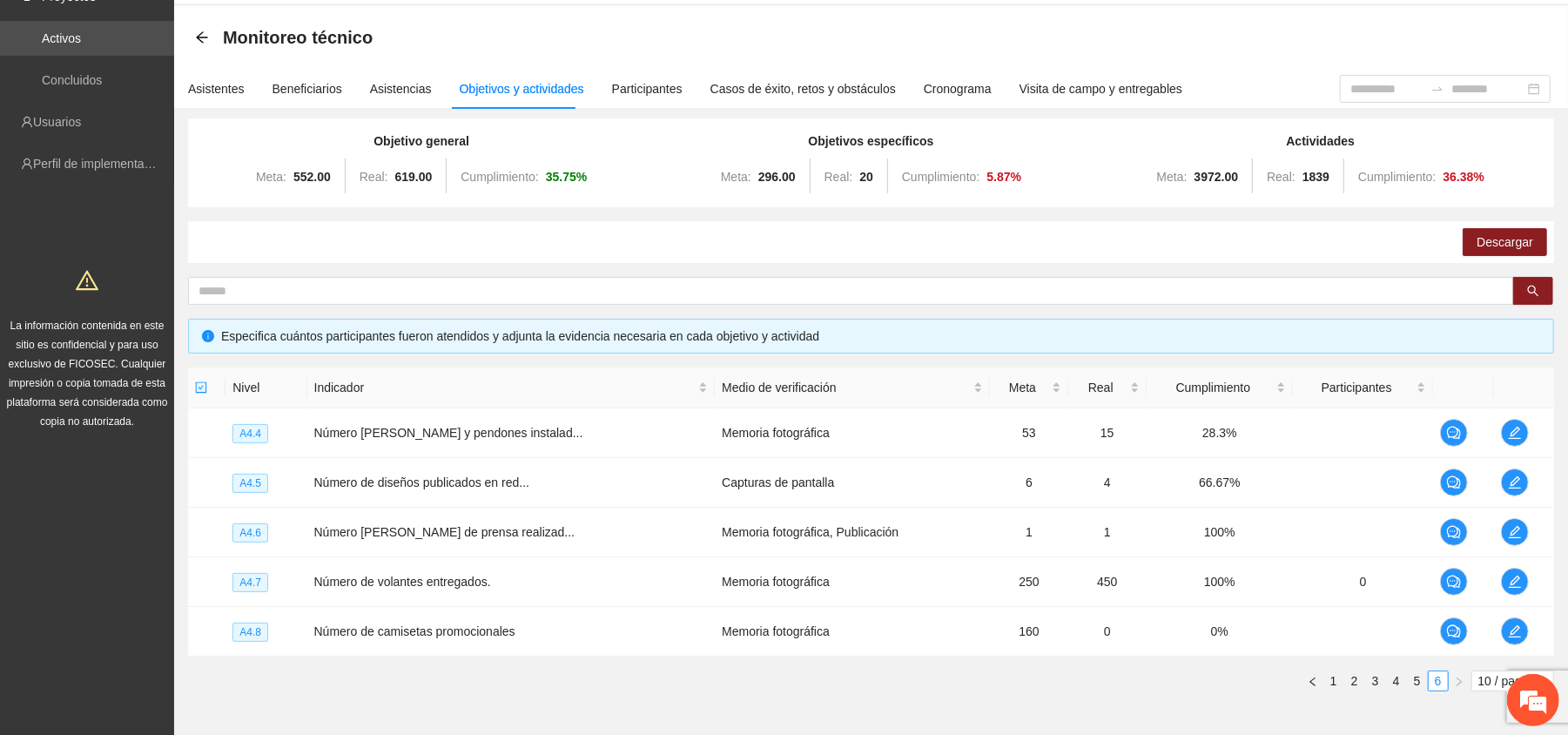 drag, startPoint x: 1782, startPoint y: 3, endPoint x: 348, endPoint y: 700, distance: 1594.4168 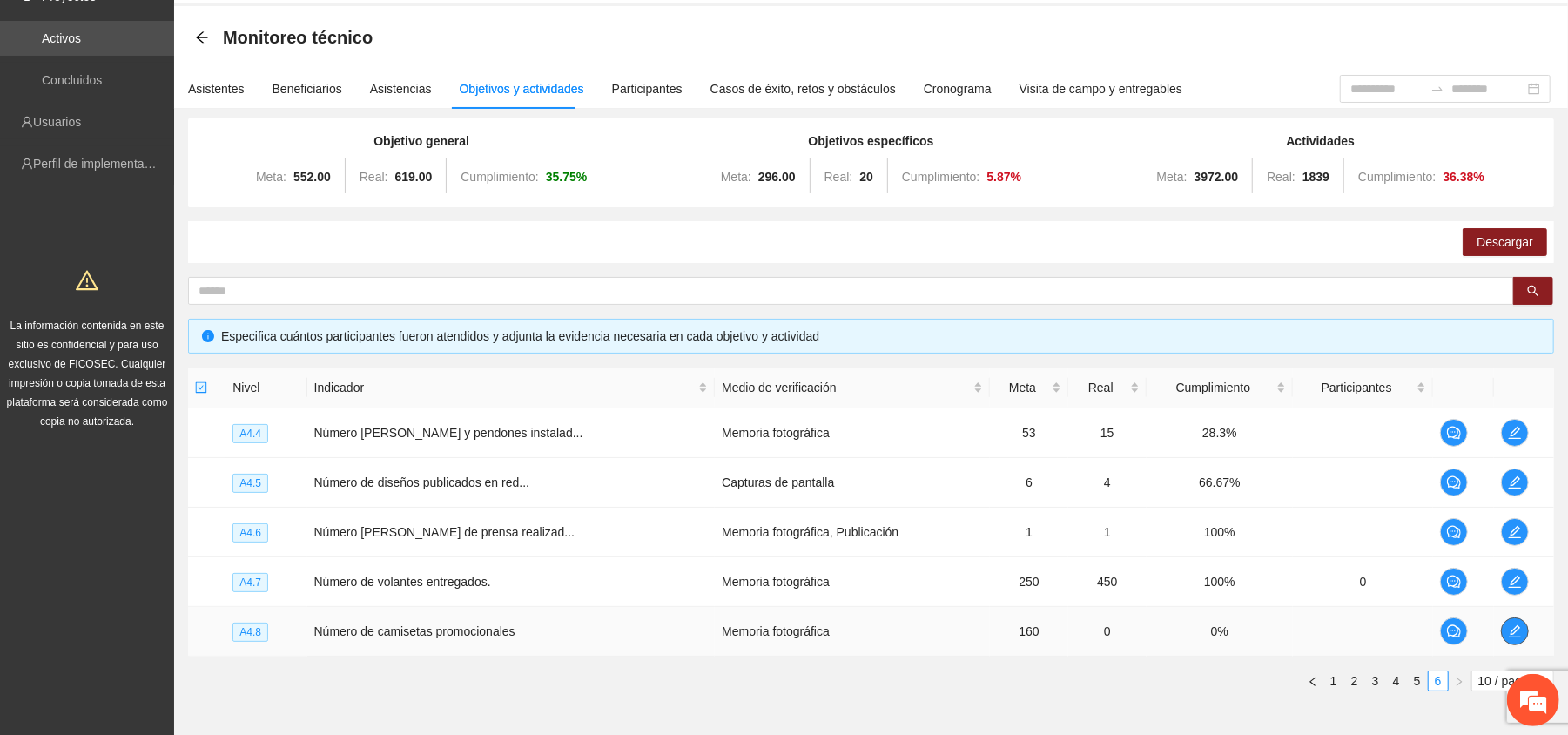 click at bounding box center [1515, 631] 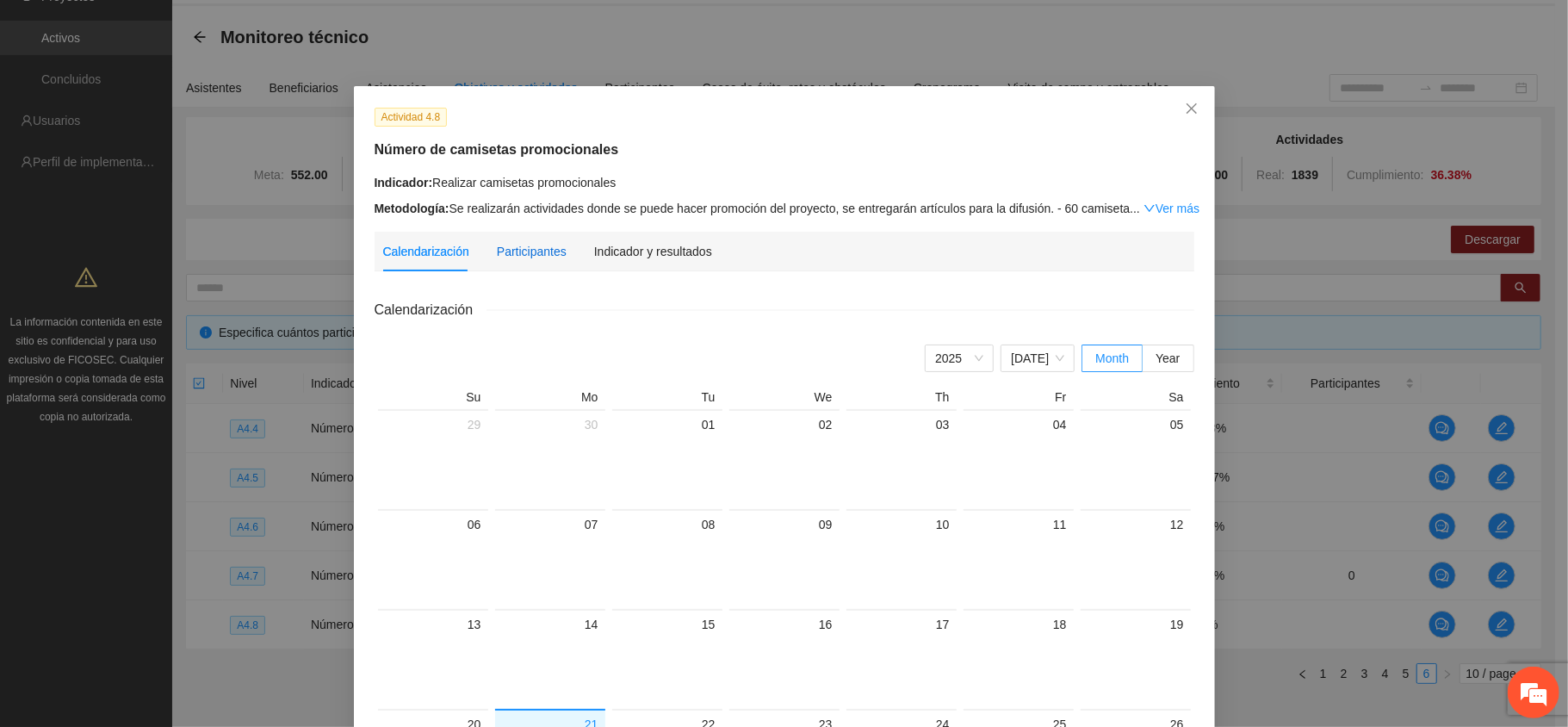 click on "Participantes" at bounding box center [531, 252] 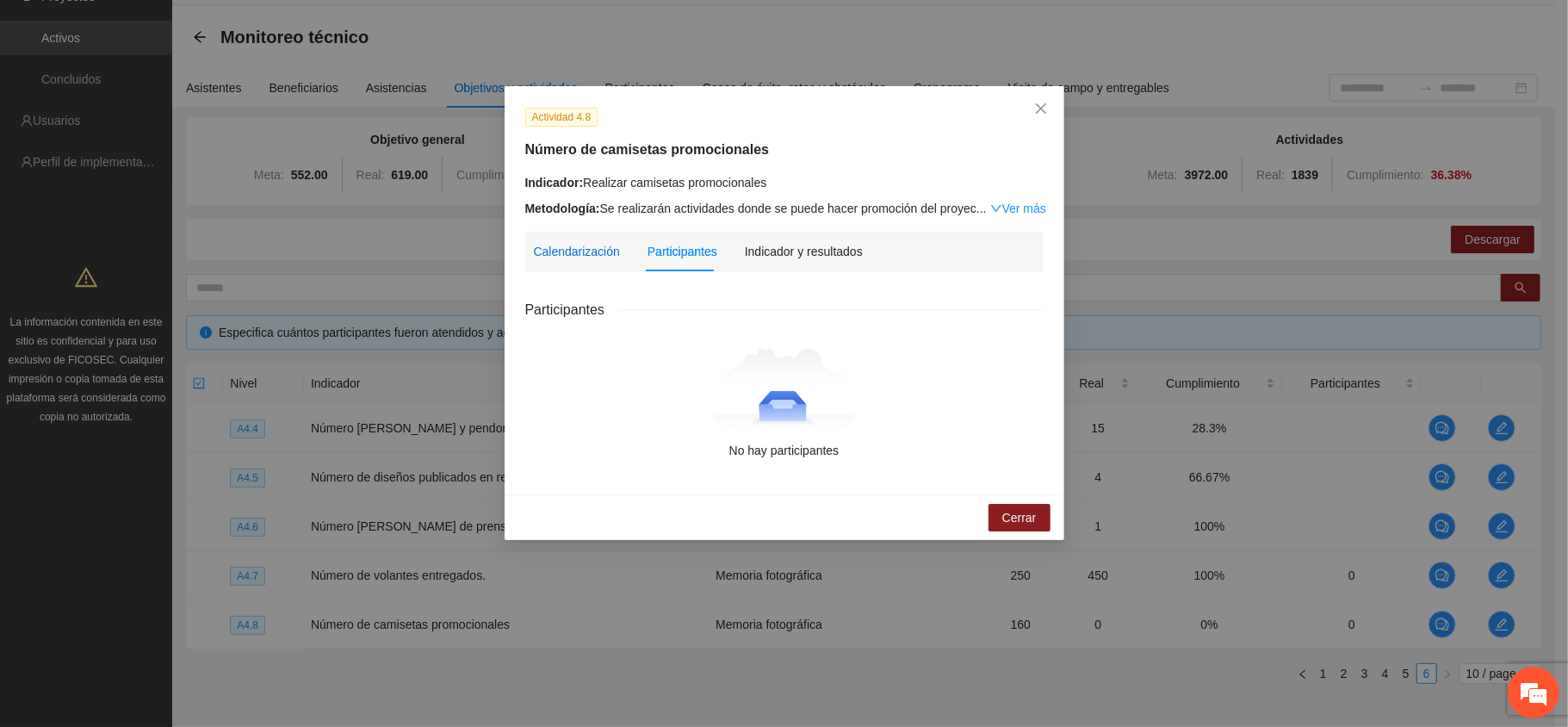 click on "Calendarización" at bounding box center [577, 252] 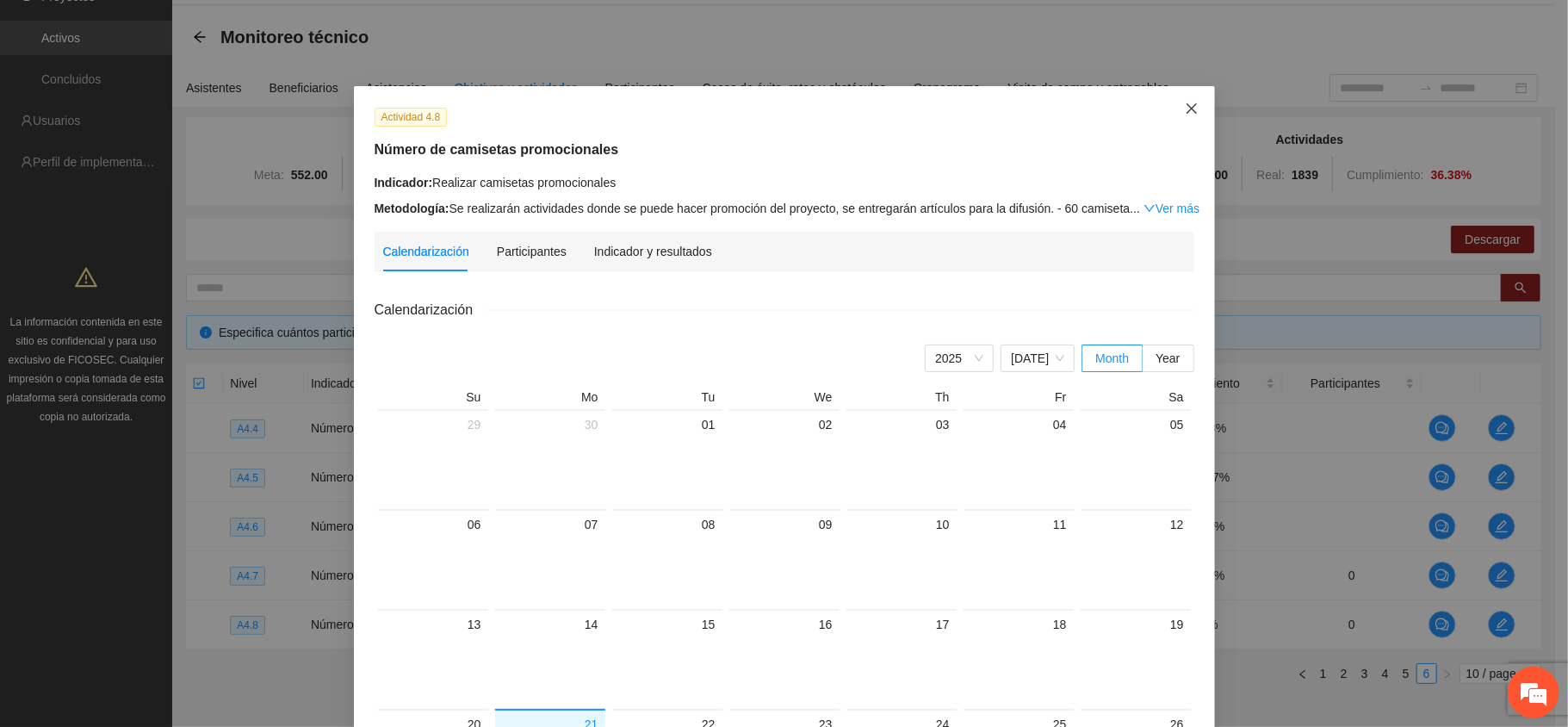 click at bounding box center [1192, 109] 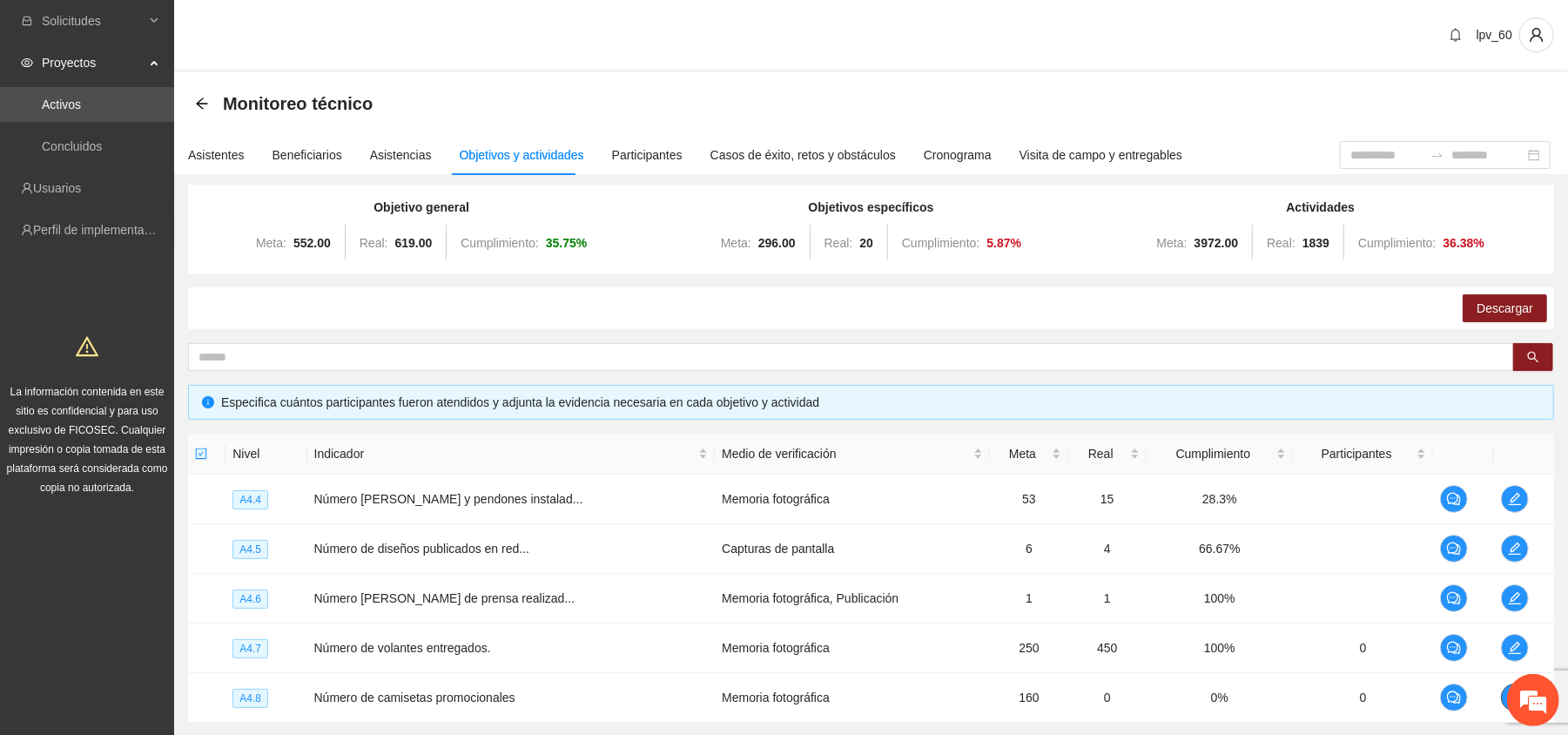 scroll, scrollTop: 158, scrollLeft: 0, axis: vertical 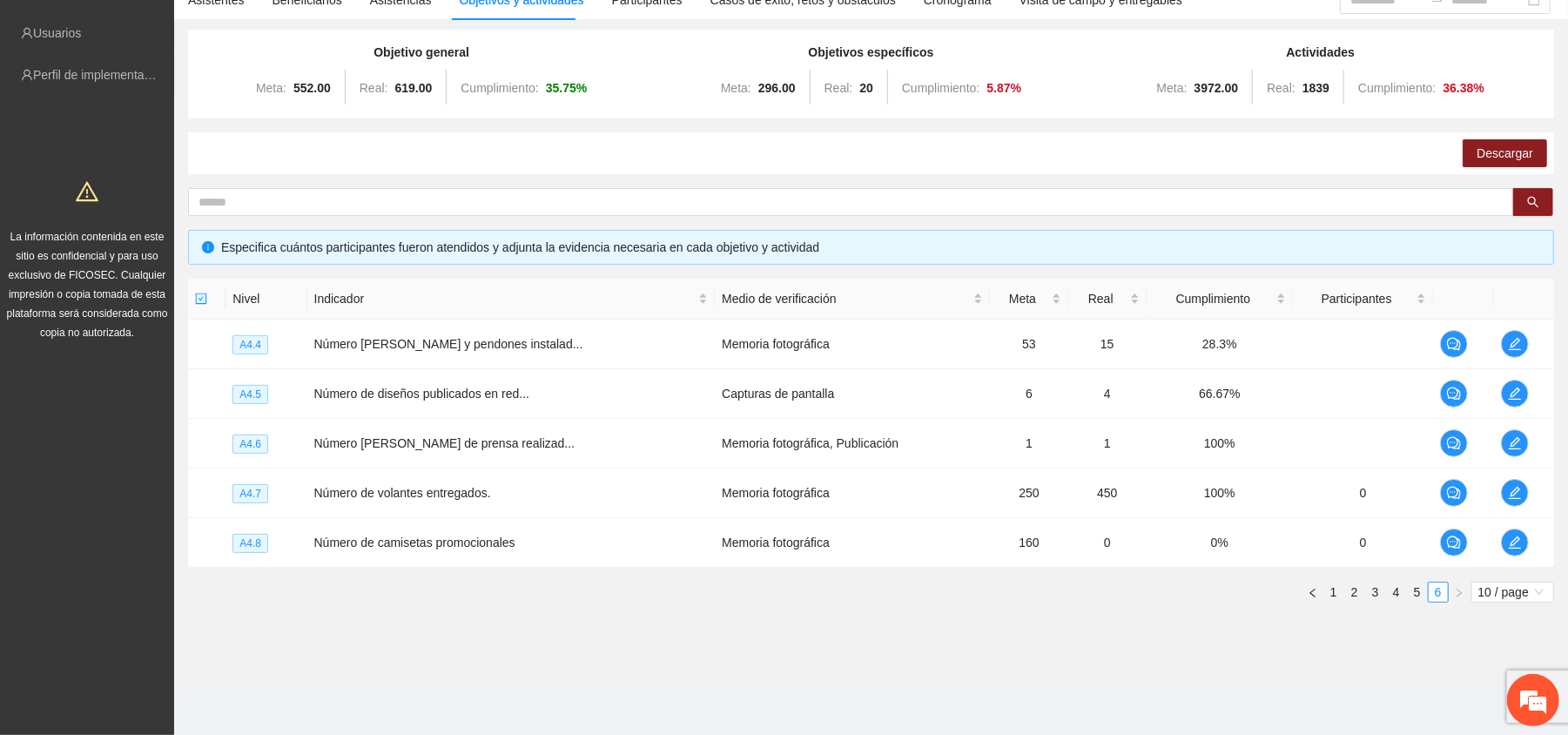 click on "lpv_60 Monitoreo técnico Asistentes Beneficiarios Asistencias Objetivos y actividades Participantes Casos de éxito, retos y obstáculos Cronograma Visita de campo y entregables Objetivo general Meta: 552.00 Real: 619.00 Cumplimiento: 35.75 % Objetivos específicos Meta: 296.00 Real: 20 Cumplimiento: 5.87 % Actividades Meta: 3972.00 Real: 1839 Cumplimiento: 36.38 % Descargar Especifica cuántos participantes fueron atendidos y adjunta la evidencia necesaria en cada objetivo y actividad Nivel Indicador Medio de verificación Meta Real Cumplimiento Participantes                     A4.4 Número [PERSON_NAME] y pendones instalad... Memoria fotográfica 53 15 28.3% A4.5 Número de diseños publicados en red... Capturas de pantalla 6 4 66.67% A4.6 Número [PERSON_NAME] de prensa realizad... Memoria fotográfica, Publicación 1 1 100% A4.7 Número de volantes entregados. Memoria fotográfica 250 450 100% 0 A4.8 Número de camisetas promocionales Memoria fotográfica 160 0 0% 0 1 2 3 4 5 6 10 / page" at bounding box center [871, 290] 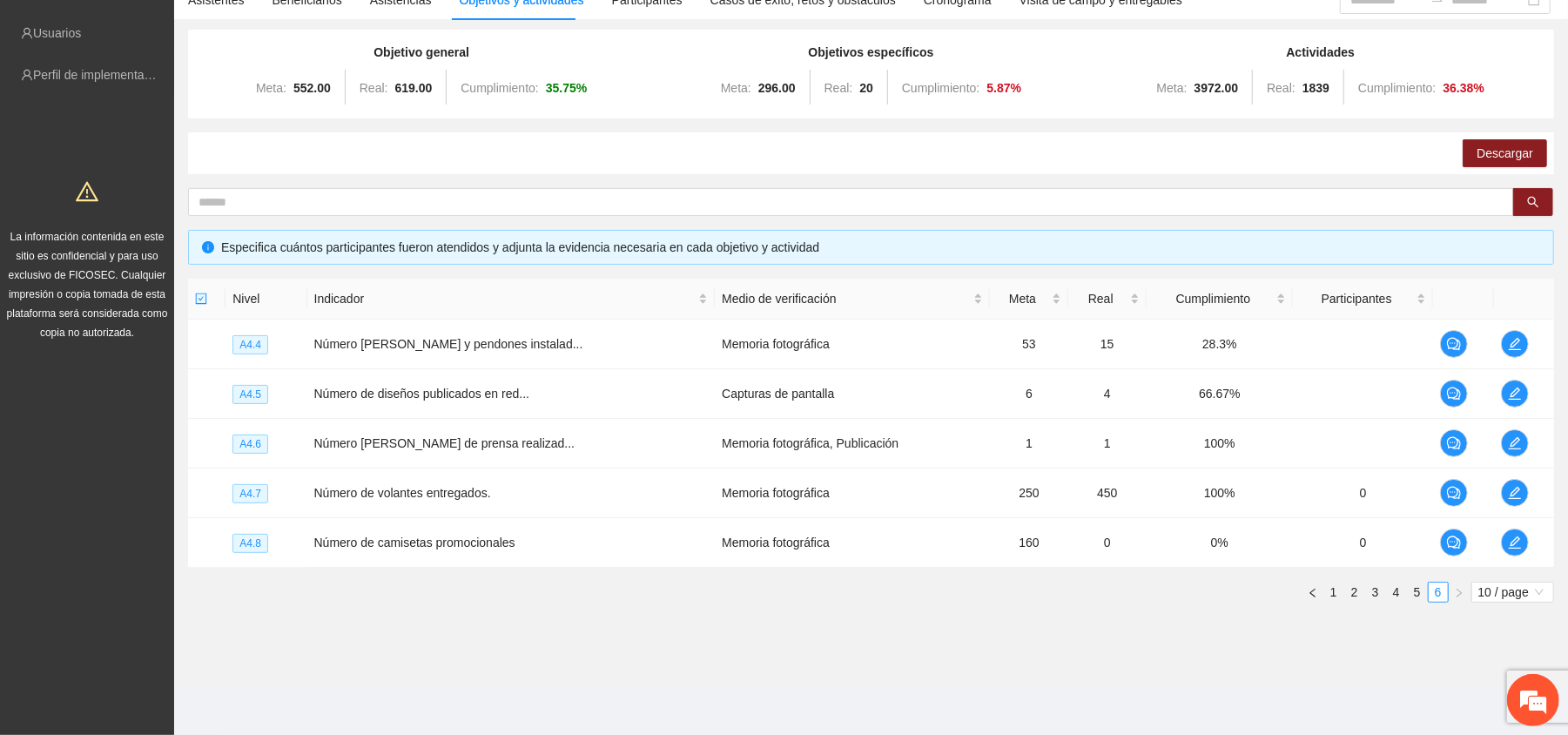 click on "Monitoreo técnico Asistentes Beneficiarios Asistencias Objetivos y actividades Participantes Casos de éxito, retos y obstáculos Cronograma Visita de campo y entregables Objetivo general Meta: 552.00 Real: 619.00 Cumplimiento: 35.75 % Objetivos específicos Meta: 296.00 Real: 20 Cumplimiento: 5.87 % Actividades Meta: 3972.00 Real: 1839 Cumplimiento: 36.38 % Descargar Especifica cuántos participantes fueron atendidos y adjunta la evidencia necesaria en cada objetivo y actividad Nivel Indicador Medio de verificación Meta Real Cumplimiento Participantes                     A4.4 Número [PERSON_NAME] y pendones instalad... Memoria fotográfica 53 15 28.3% A4.5 Número de diseños publicados en red... Capturas de pantalla 6 4 66.67% A4.6 Número [PERSON_NAME] de prensa realizad... Memoria fotográfica, Publicación 1 1 100% A4.7 Número de volantes entregados. Memoria fotográfica 250 450 100% 0 A4.8 Número de camisetas promocionales Memoria fotográfica 160 0 0% 0 1 2 3 4 5 6 10 / page" at bounding box center [871, 301] 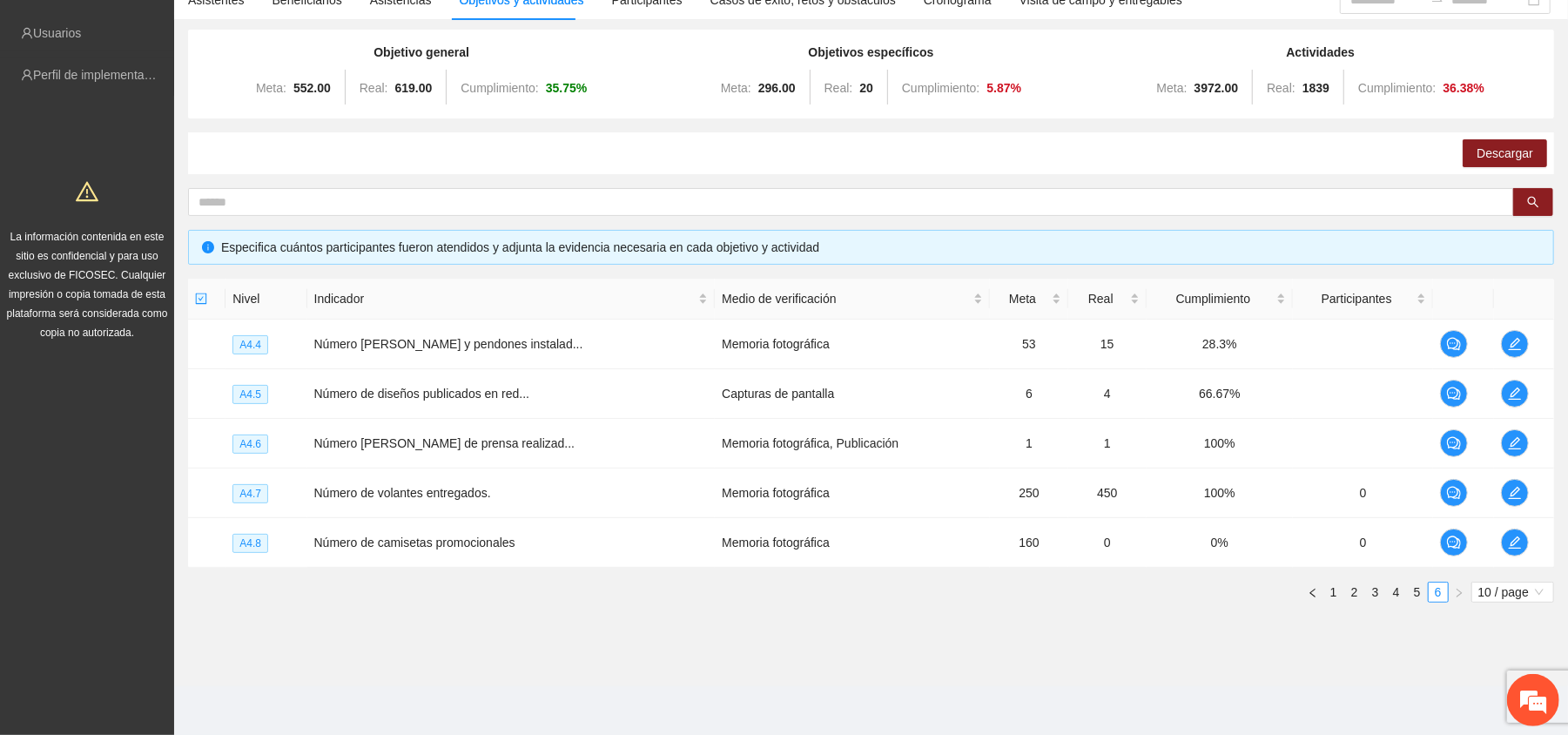 scroll, scrollTop: 0, scrollLeft: 0, axis: both 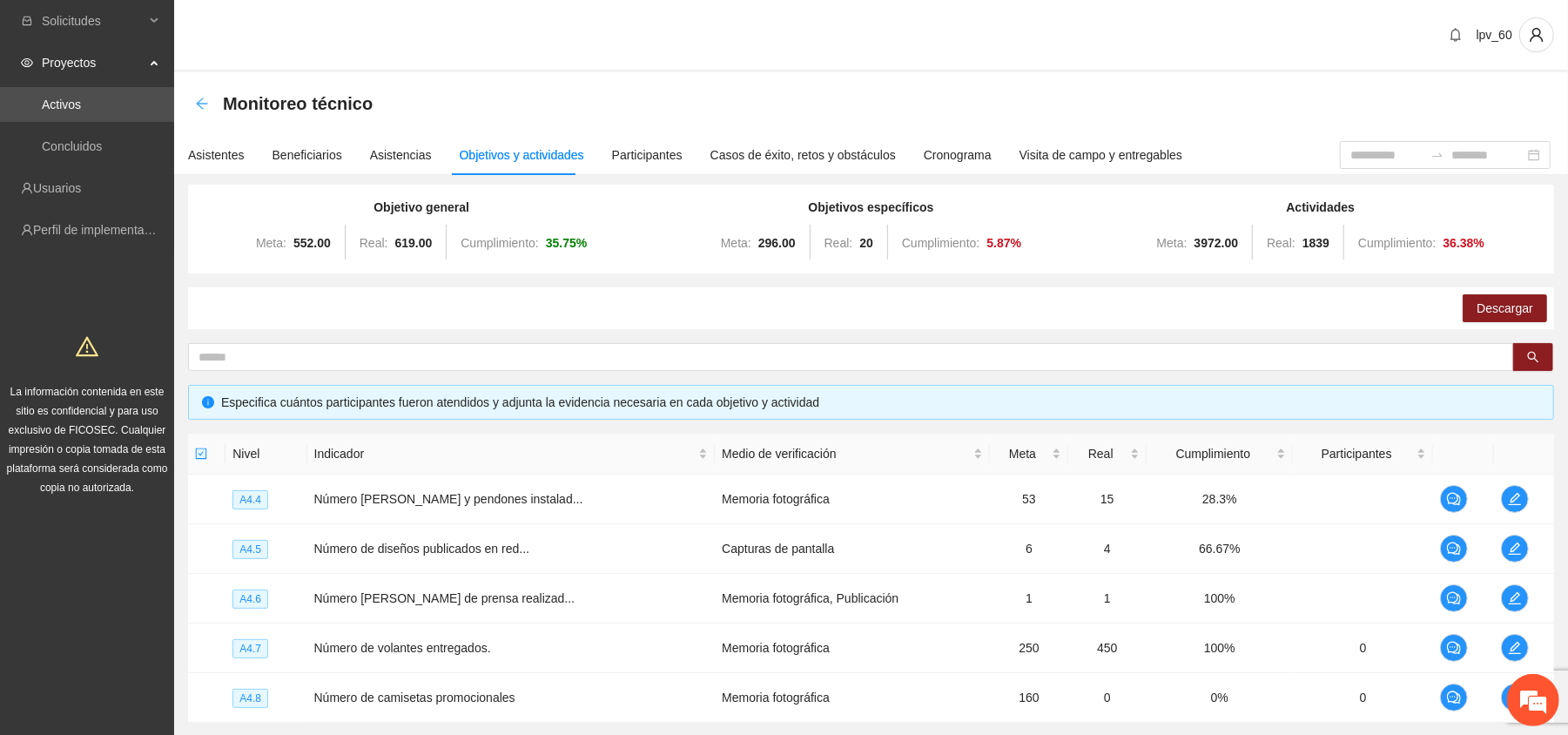 click 